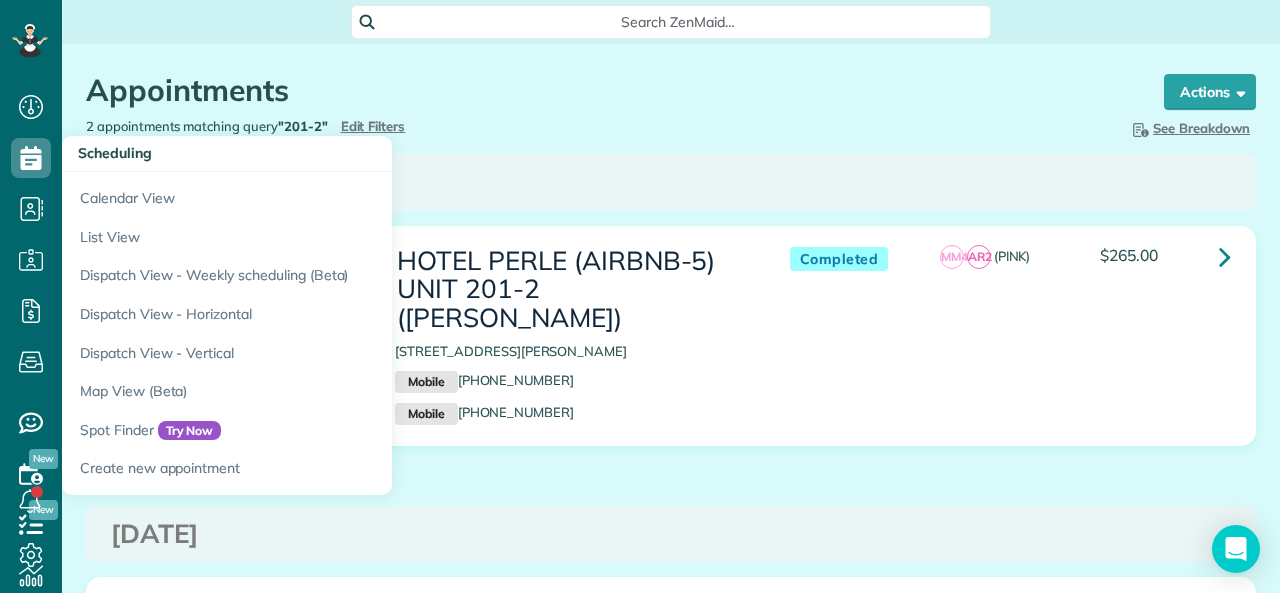 scroll, scrollTop: 0, scrollLeft: 0, axis: both 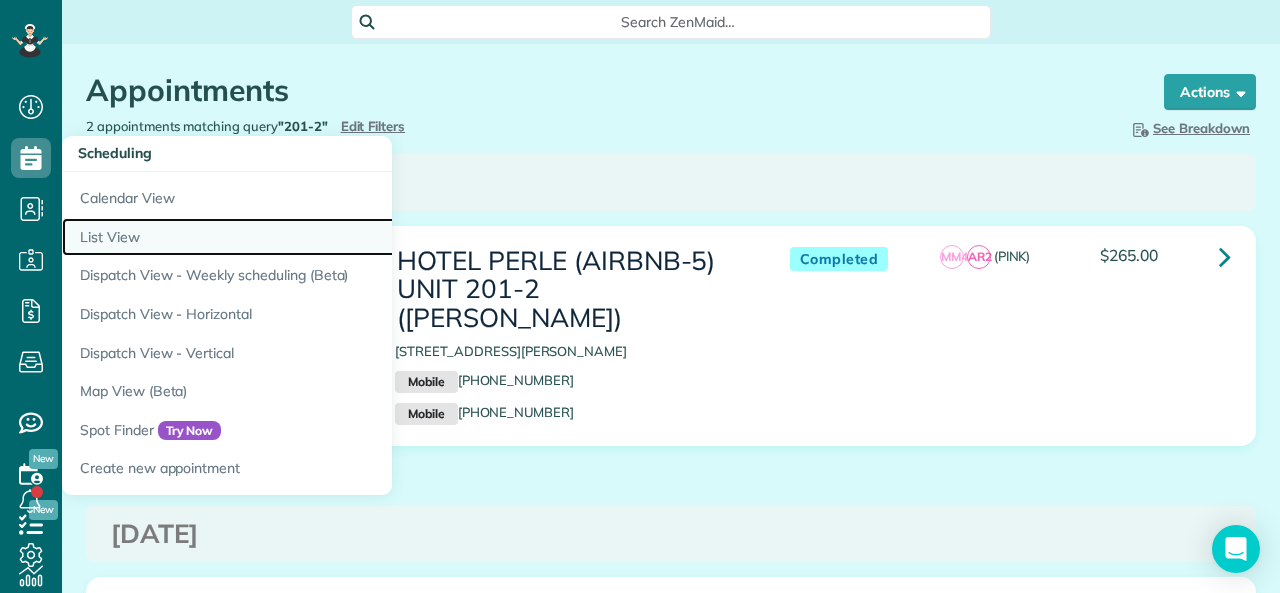 click on "List View" at bounding box center [312, 237] 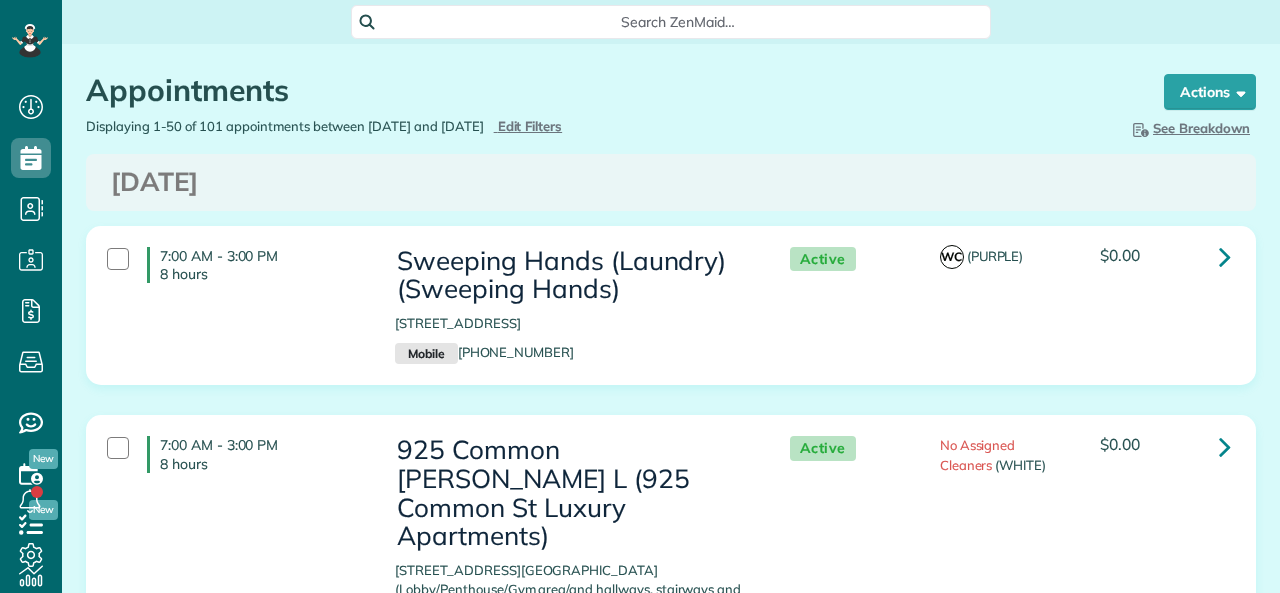 scroll, scrollTop: 0, scrollLeft: 0, axis: both 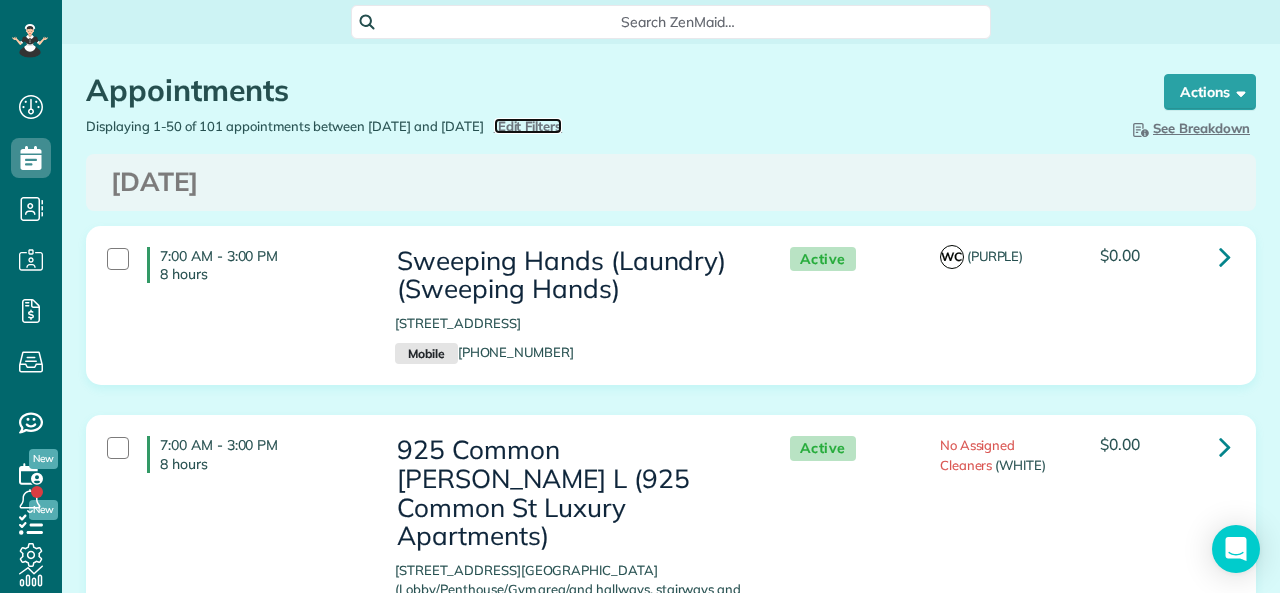click on "Edit Filters" at bounding box center [530, 126] 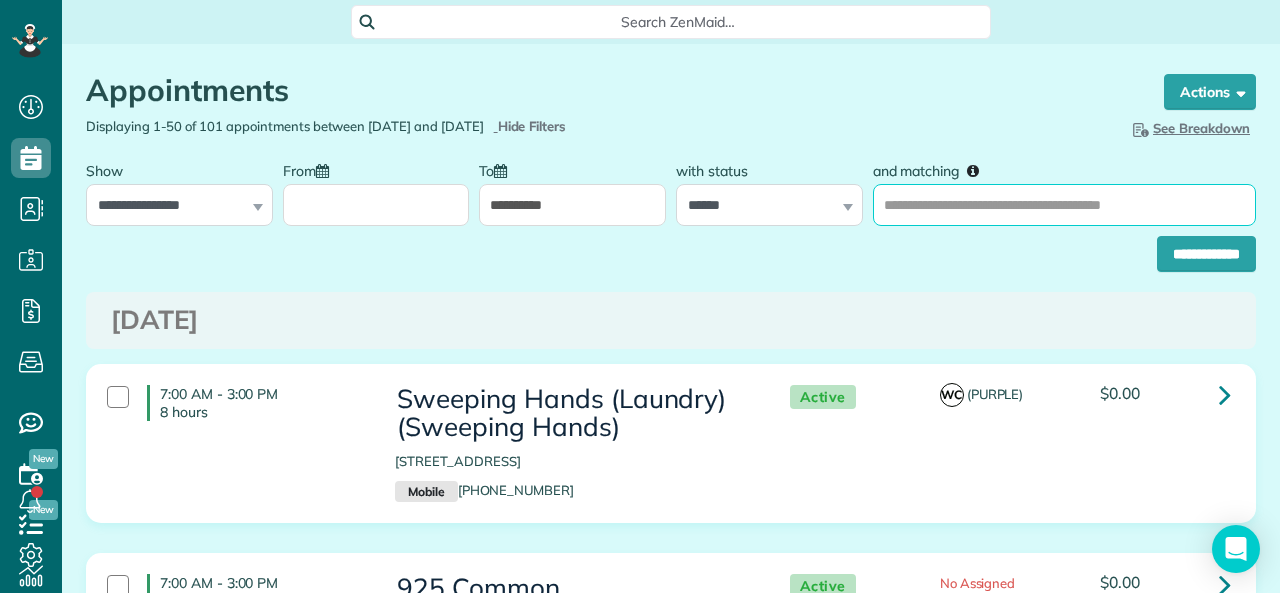 click on "and matching" at bounding box center (1064, 205) 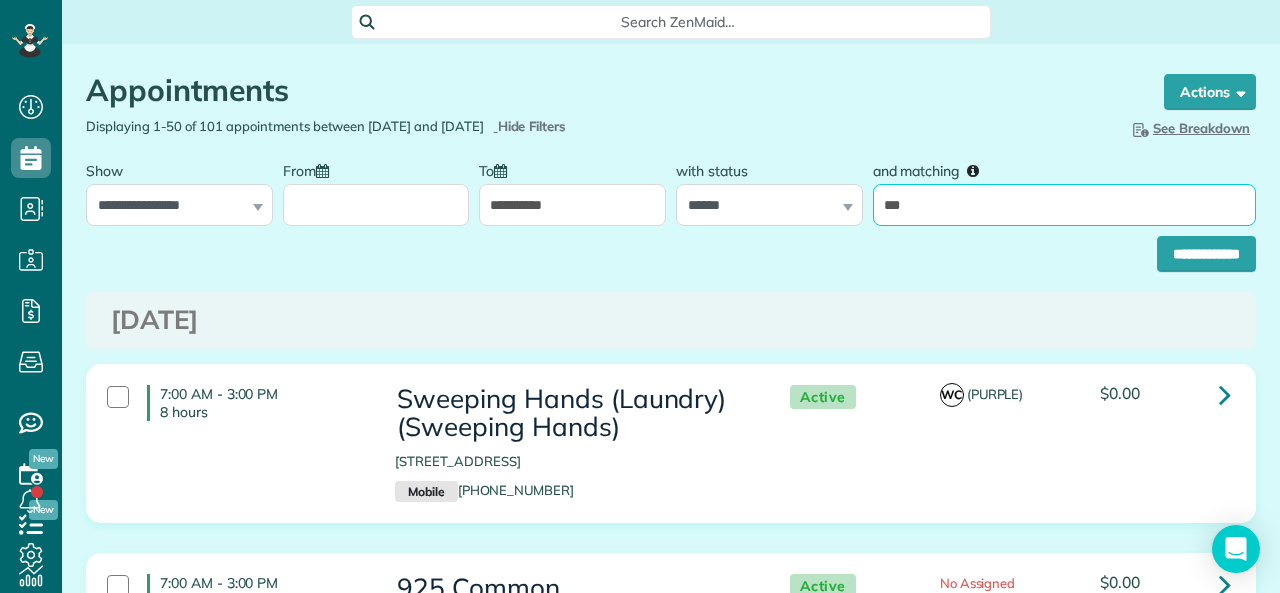 type on "*****" 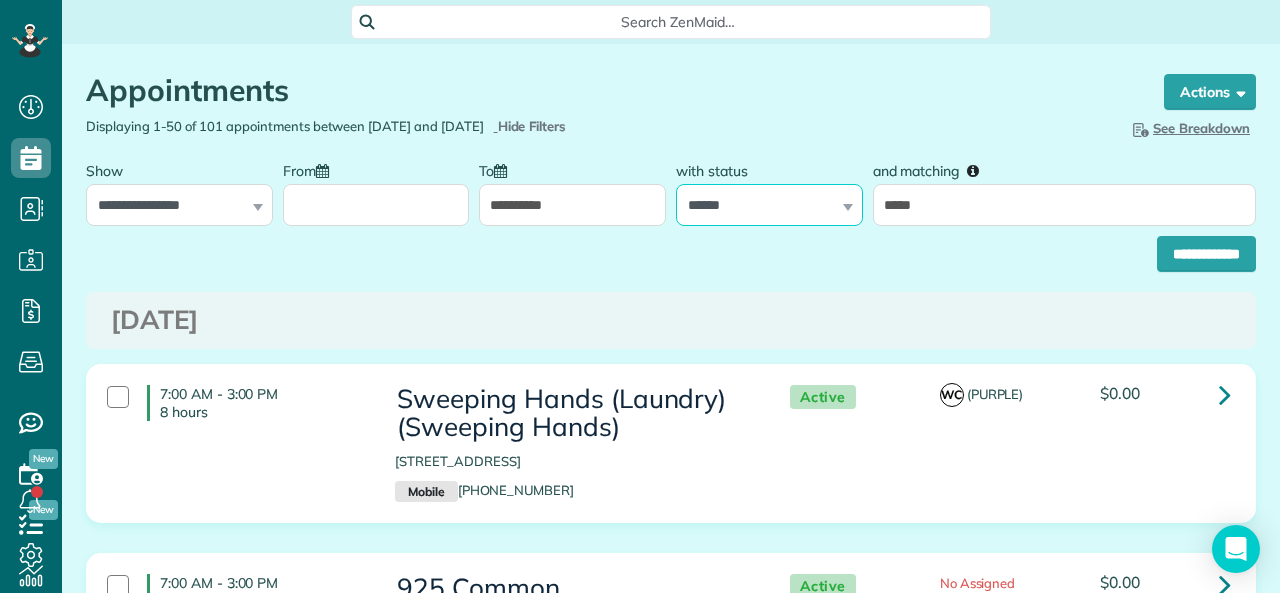 click on "**********" at bounding box center (769, 205) 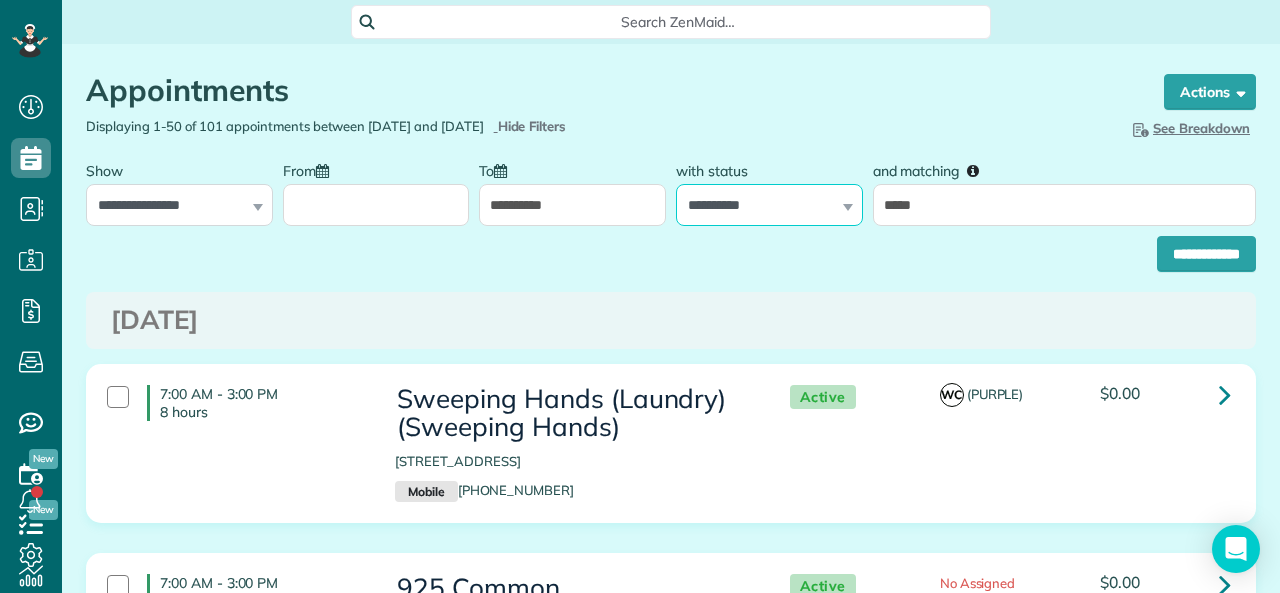 click on "**********" at bounding box center [769, 205] 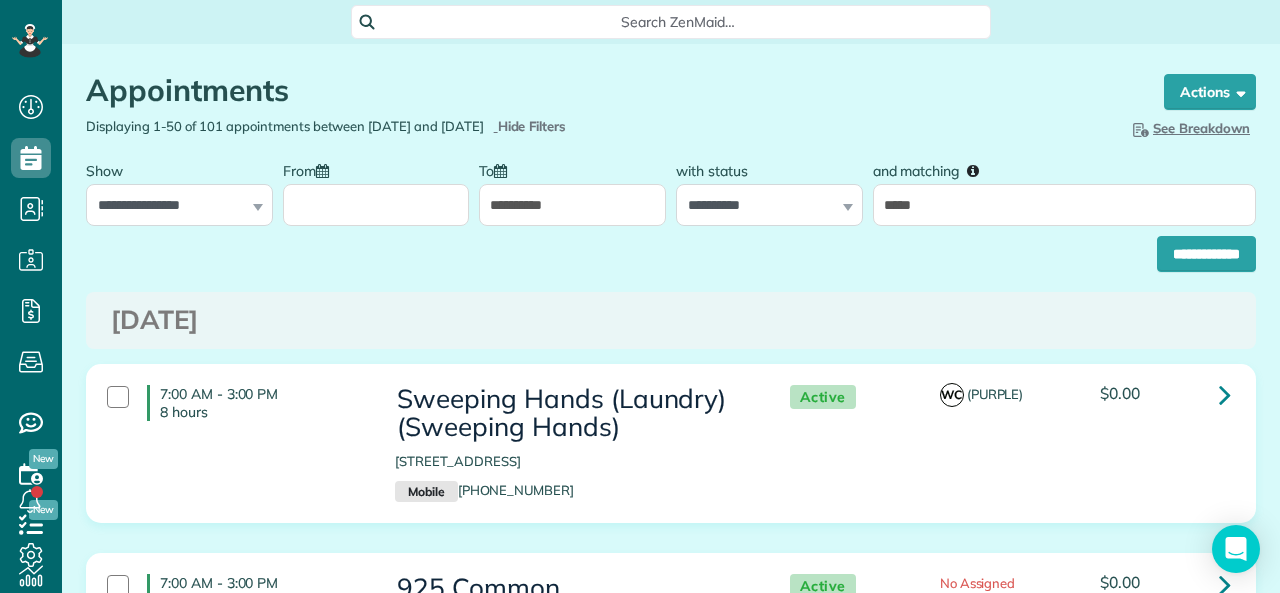click on "**********" at bounding box center (572, 205) 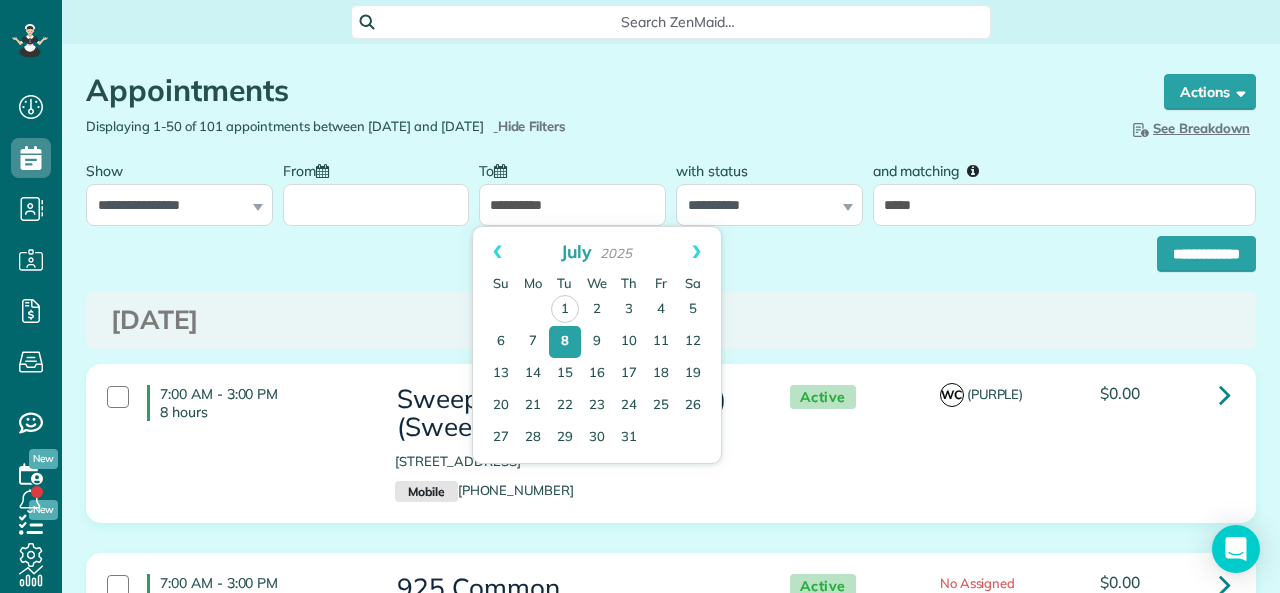 click on "From" at bounding box center [376, 205] 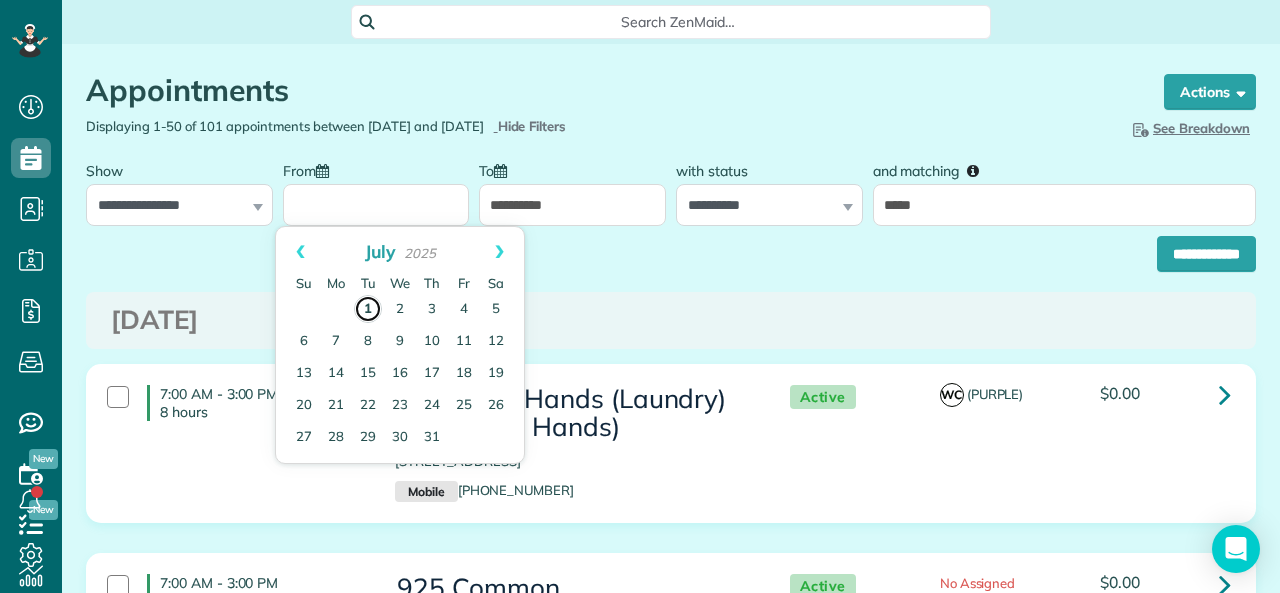 click on "1" at bounding box center [368, 309] 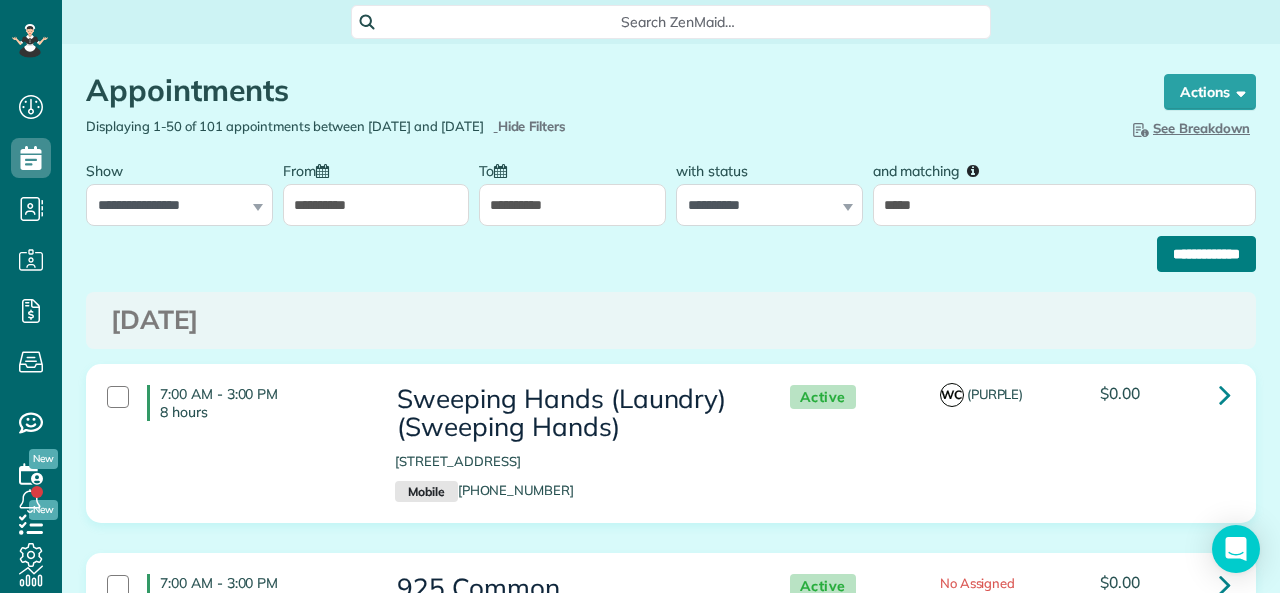 click on "**********" at bounding box center [1206, 254] 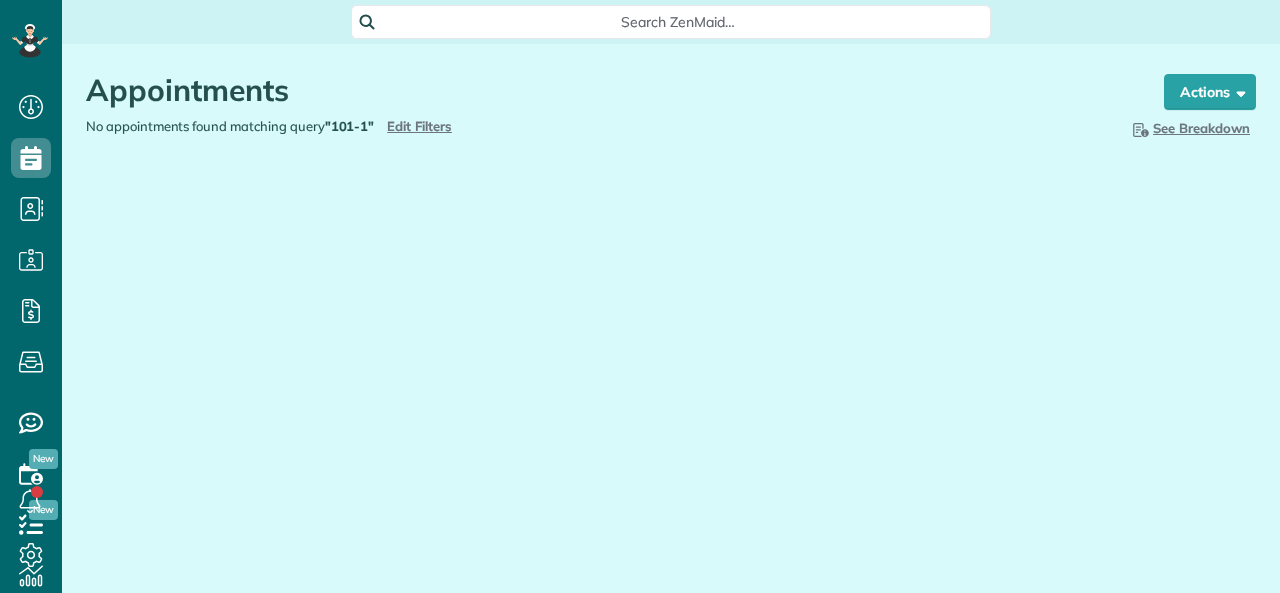 scroll, scrollTop: 0, scrollLeft: 0, axis: both 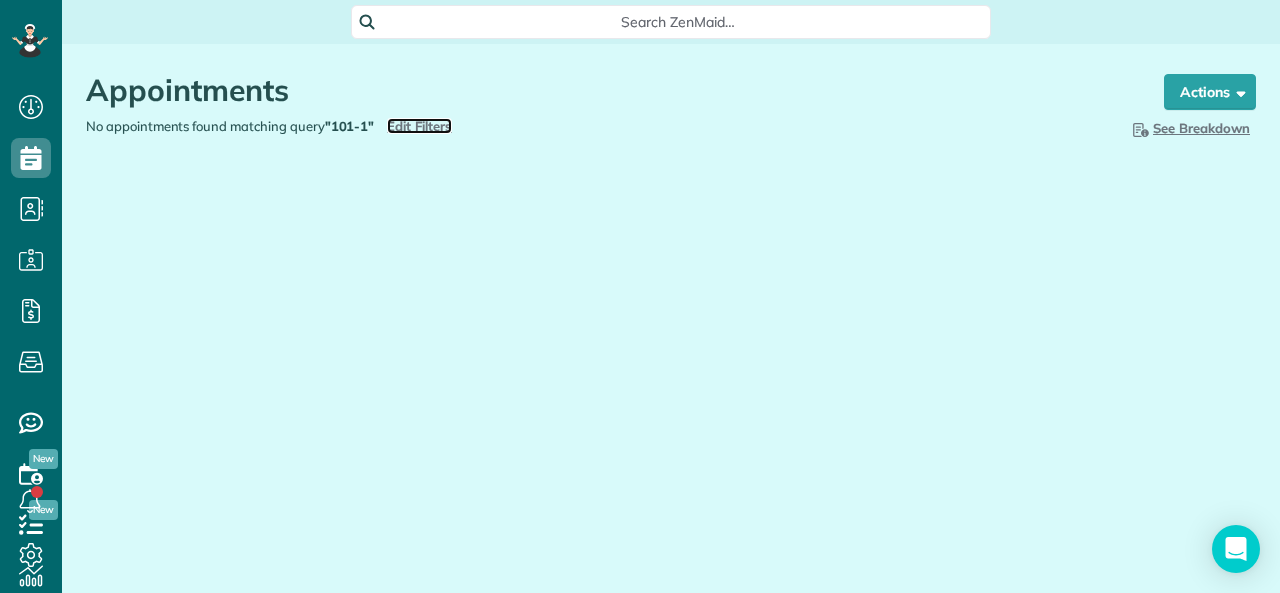 click on "Edit Filters" at bounding box center [419, 126] 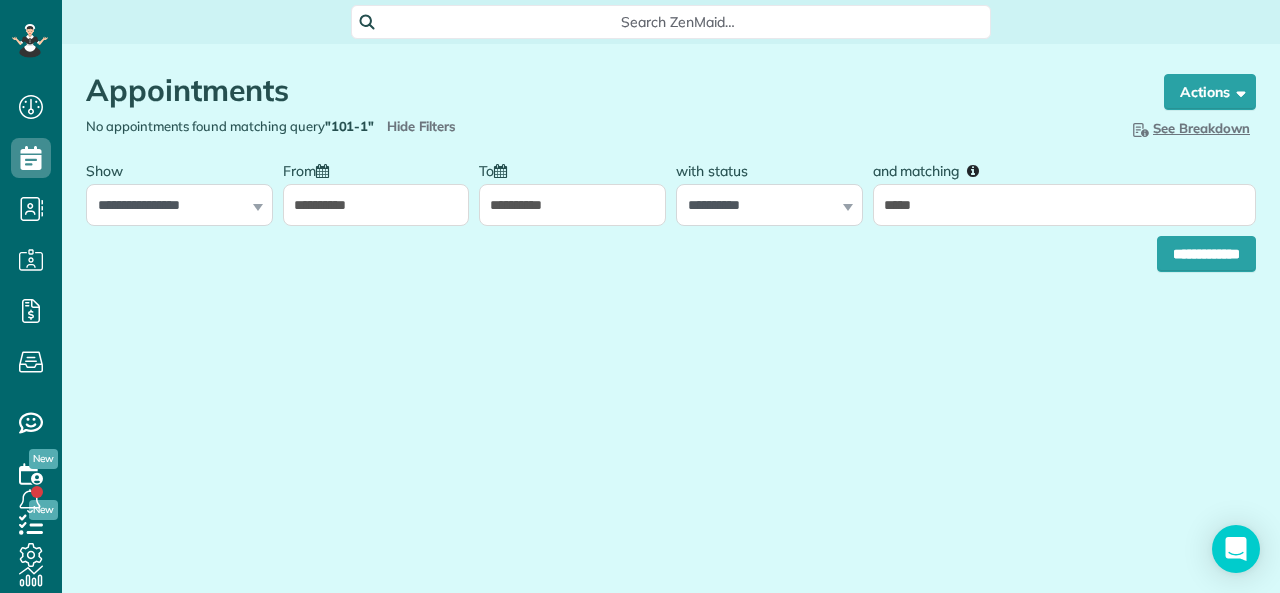 click on "**********" at bounding box center (572, 205) 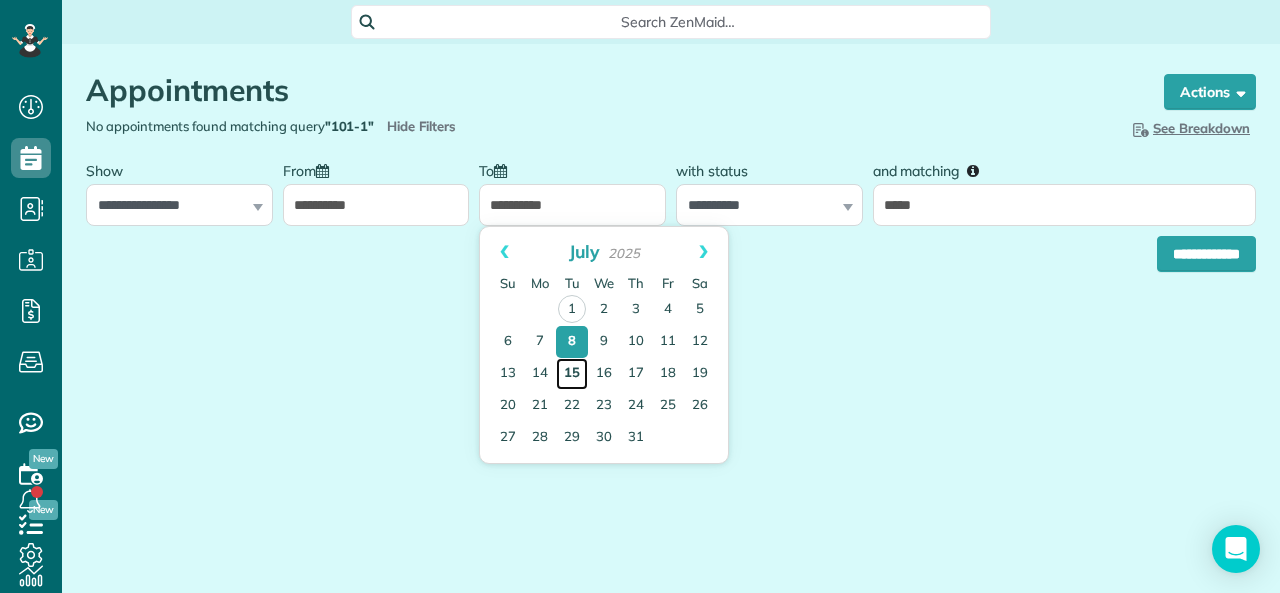 click on "15" at bounding box center (572, 374) 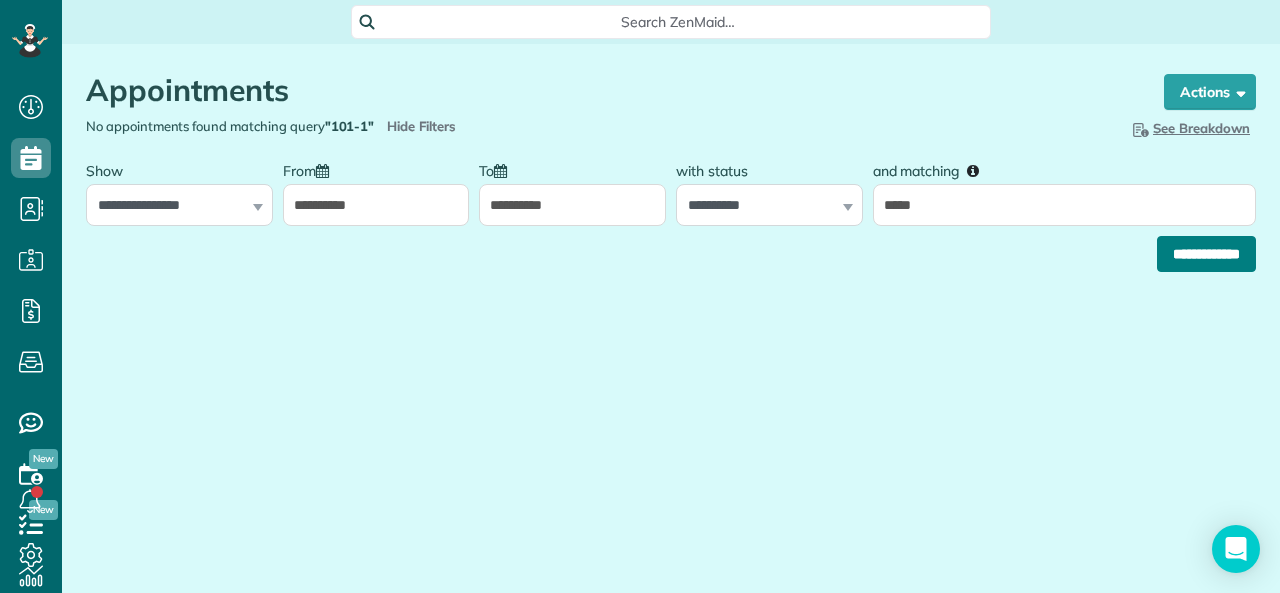 click on "**********" at bounding box center (1206, 254) 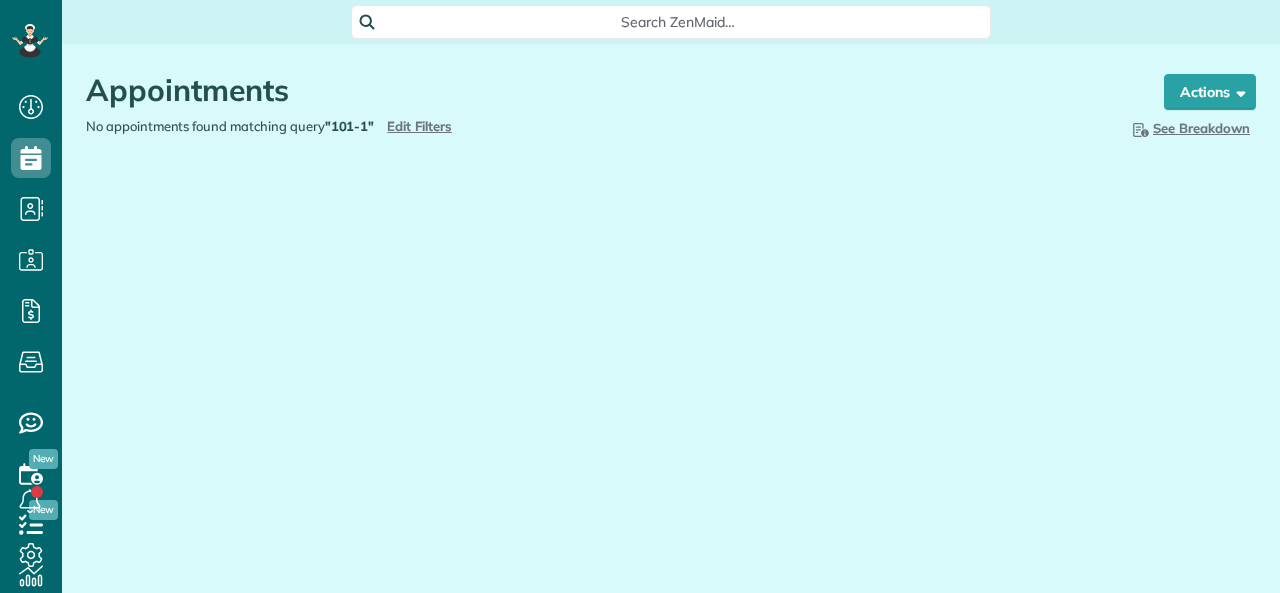scroll, scrollTop: 0, scrollLeft: 0, axis: both 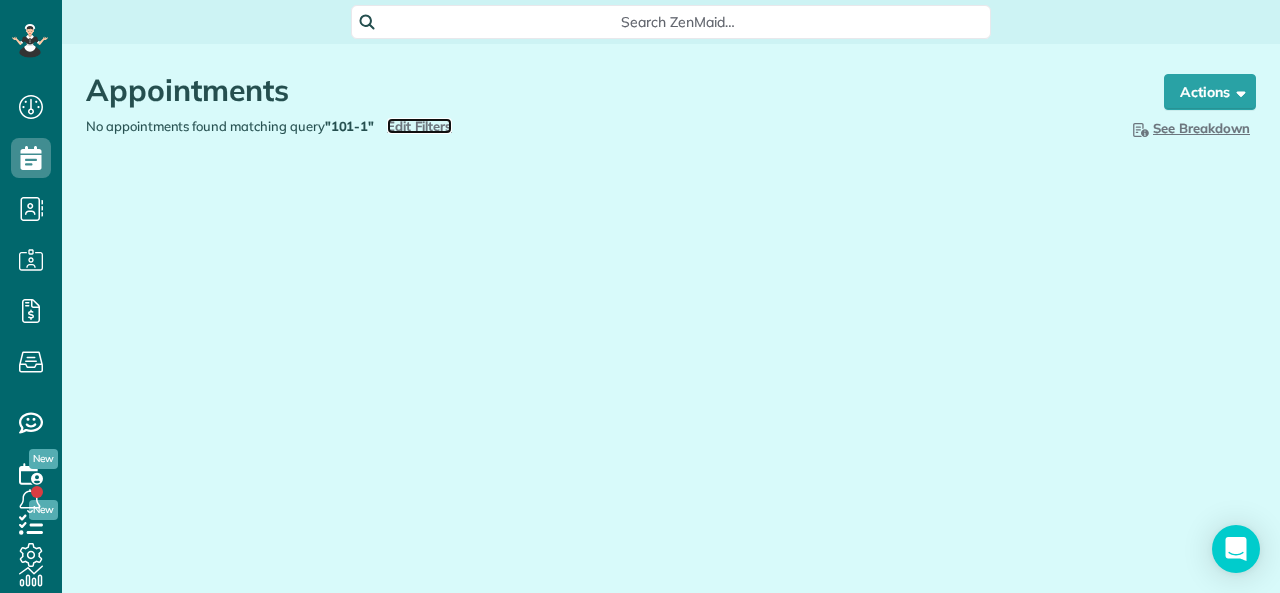 click on "Edit Filters" at bounding box center (419, 126) 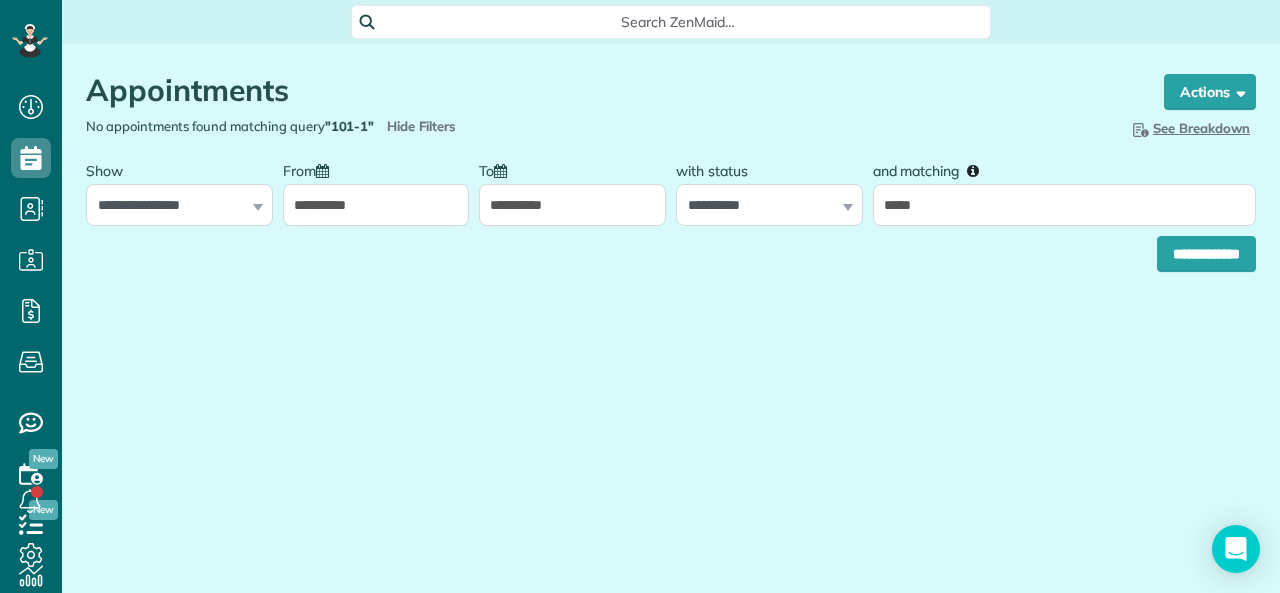 click on "**********" at bounding box center [572, 205] 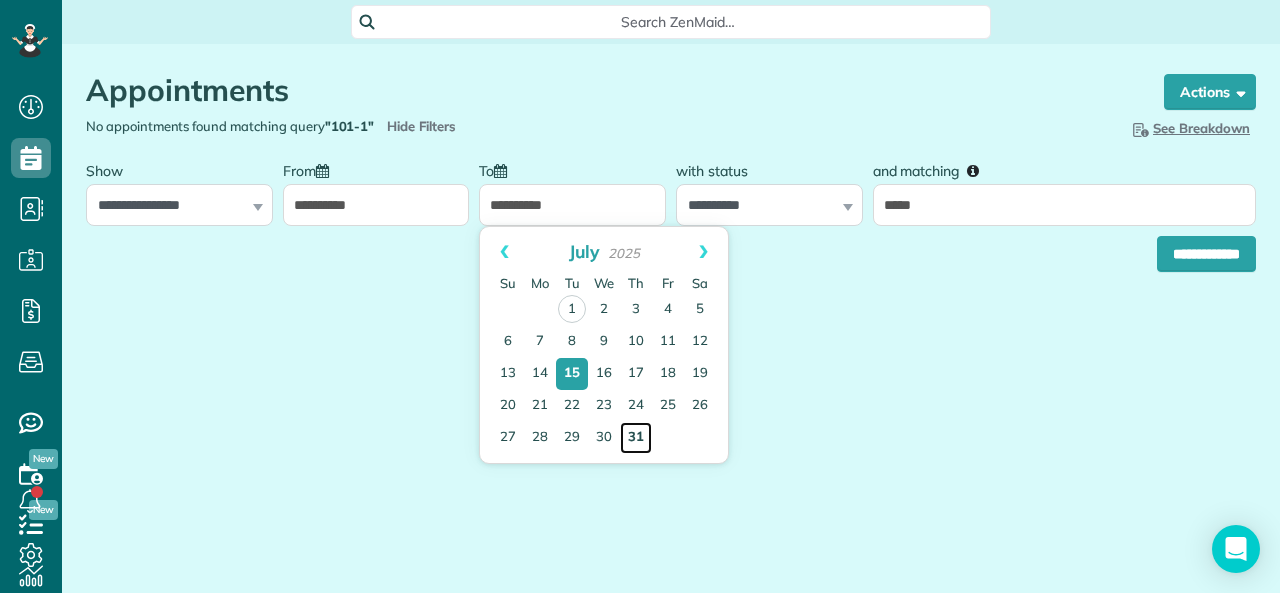 click on "31" at bounding box center (636, 438) 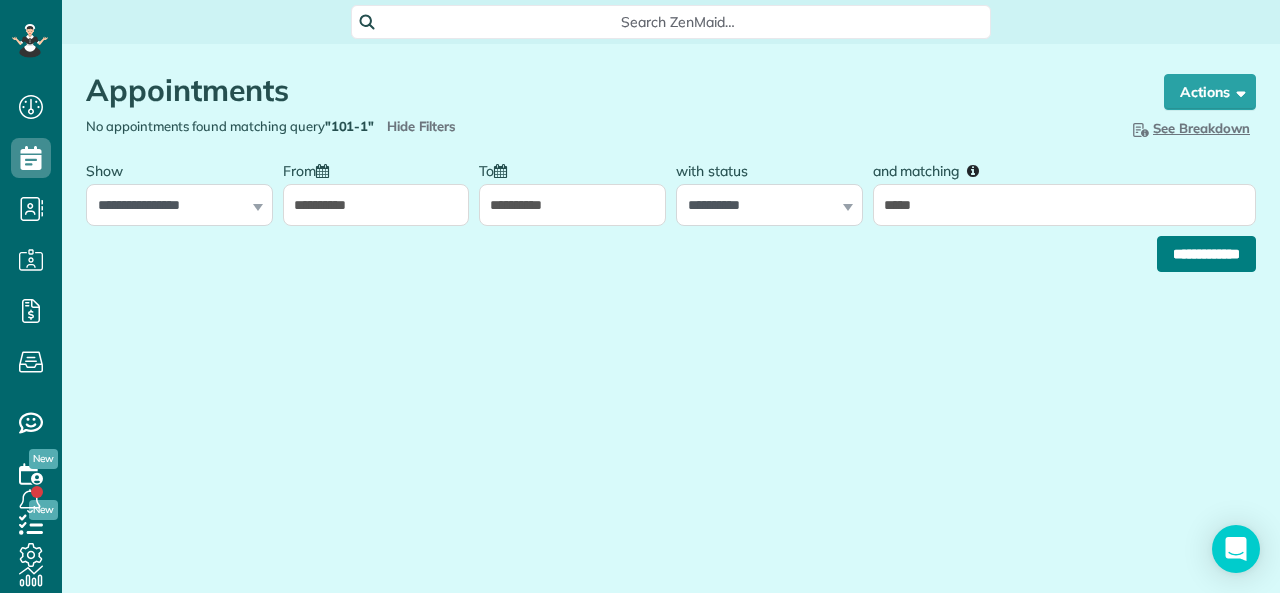 click on "**********" at bounding box center (1206, 254) 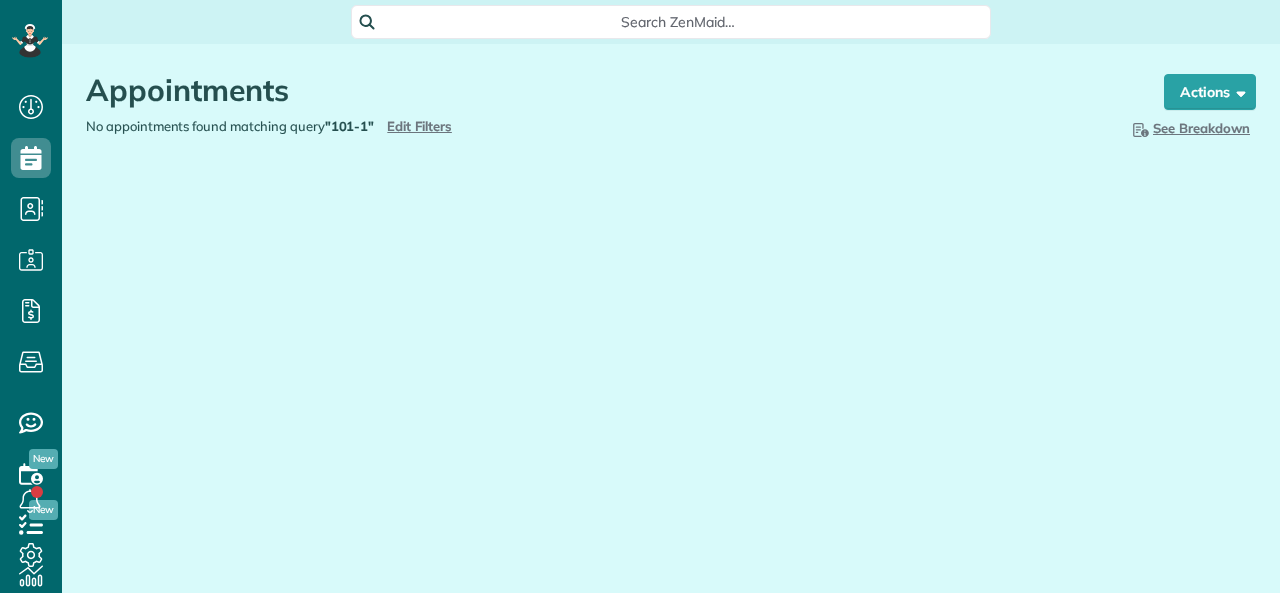 scroll, scrollTop: 0, scrollLeft: 0, axis: both 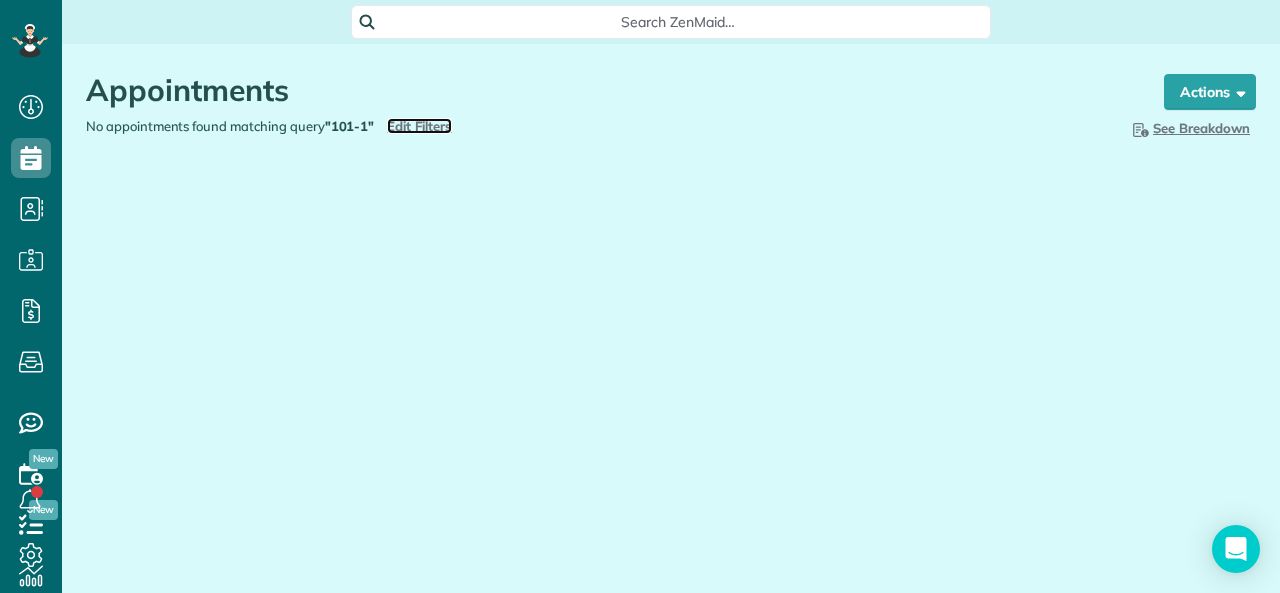 click on "Edit Filters" at bounding box center [419, 126] 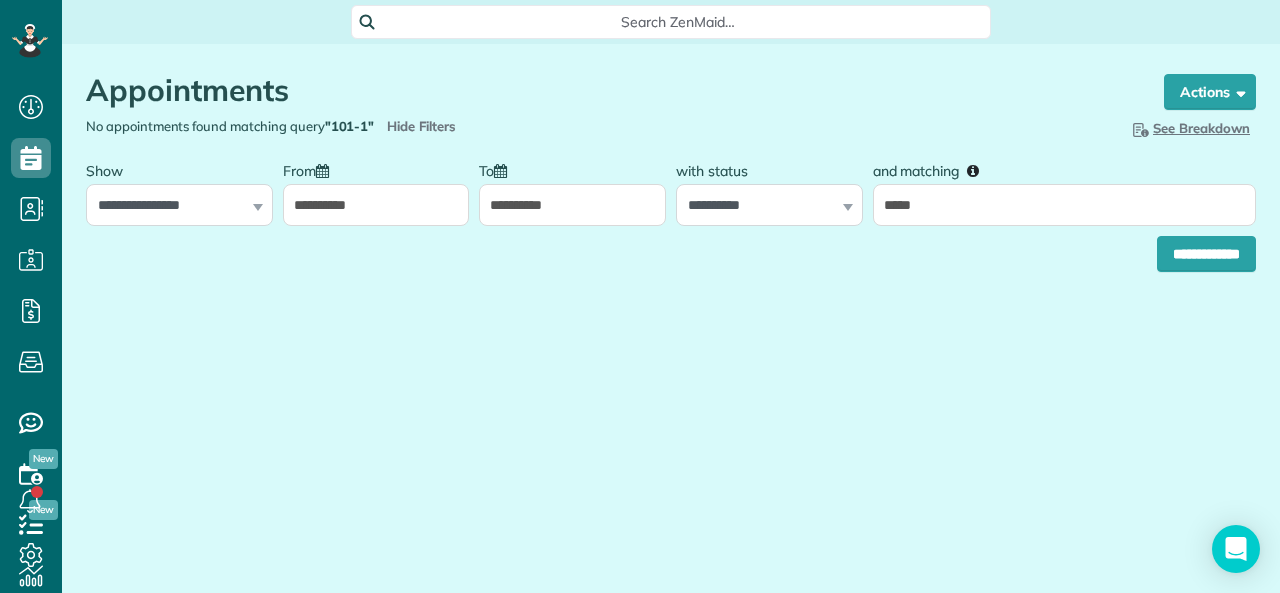 click at bounding box center [322, 171] 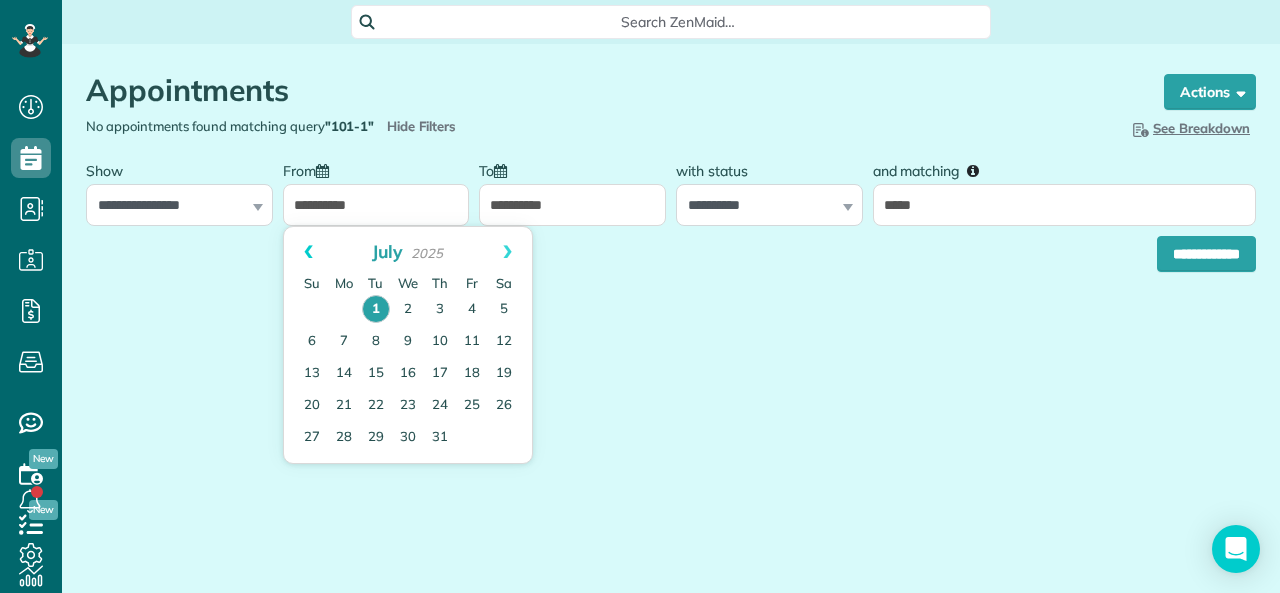 click on "Prev" at bounding box center [308, 252] 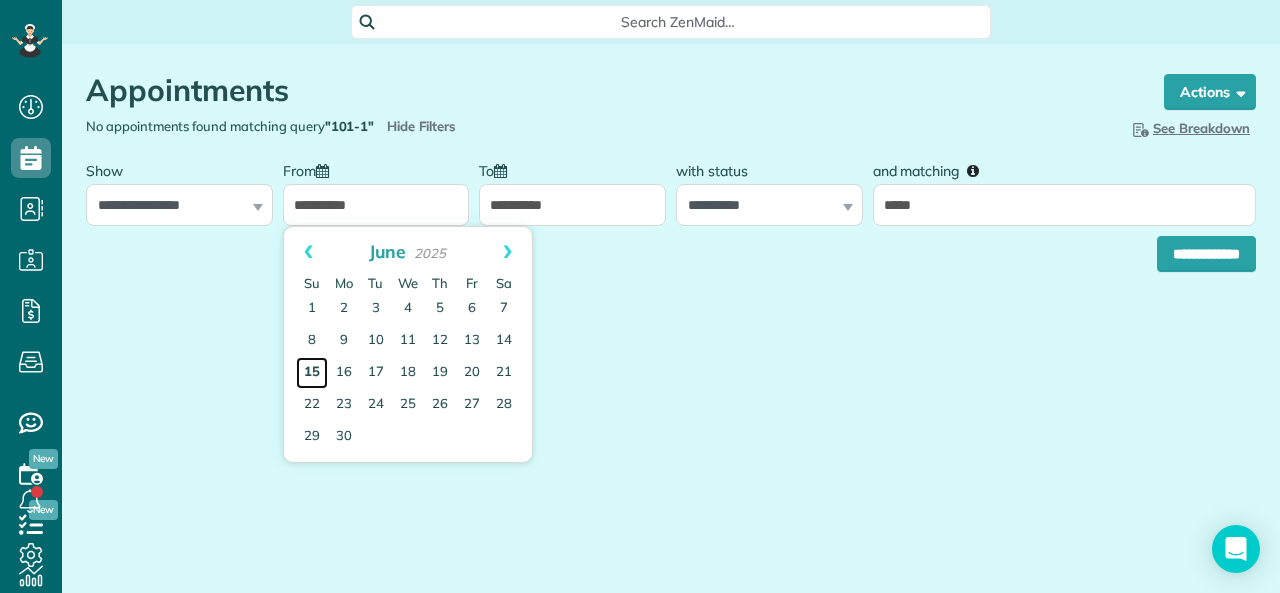click on "15" at bounding box center (312, 373) 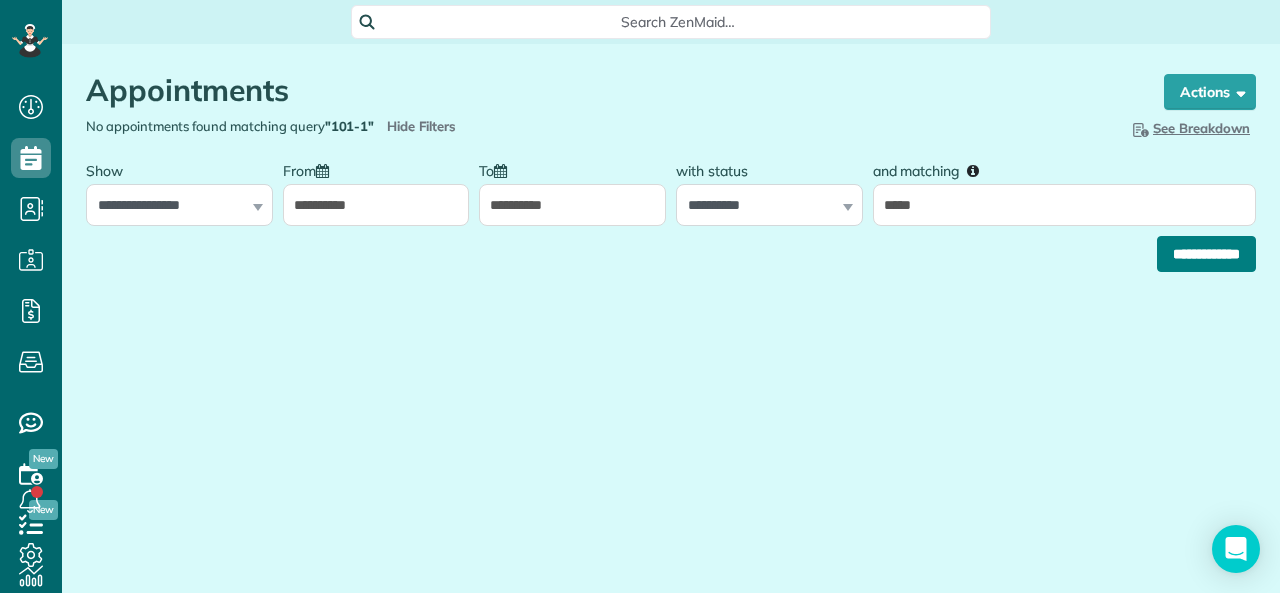 click on "**********" at bounding box center (1206, 254) 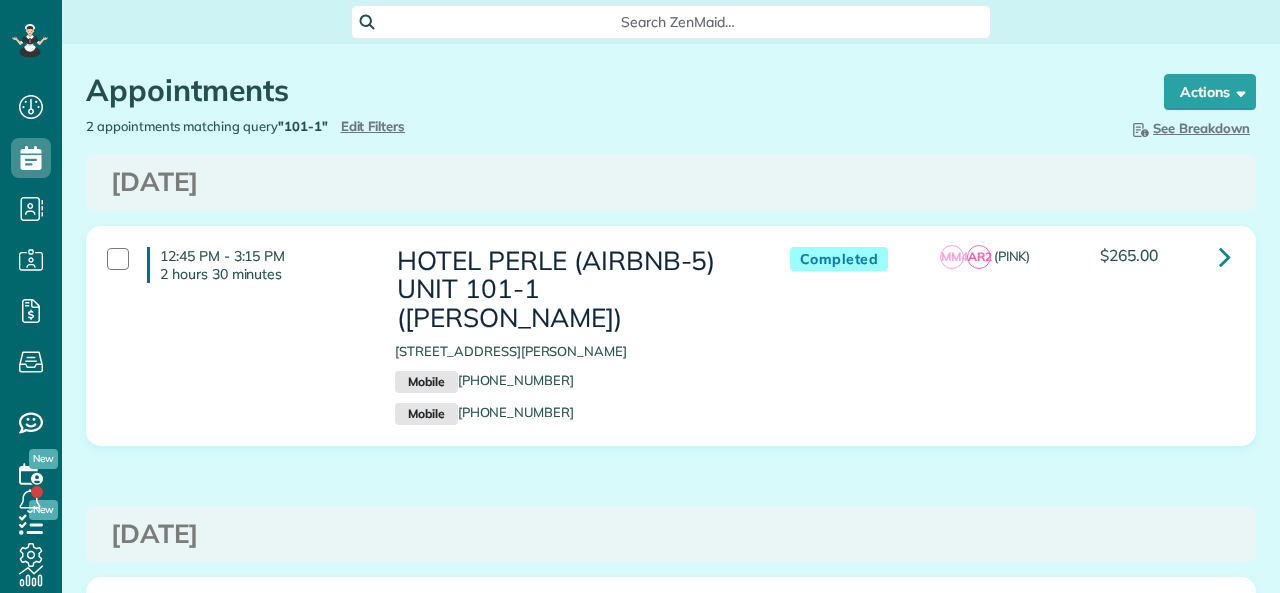 scroll, scrollTop: 0, scrollLeft: 0, axis: both 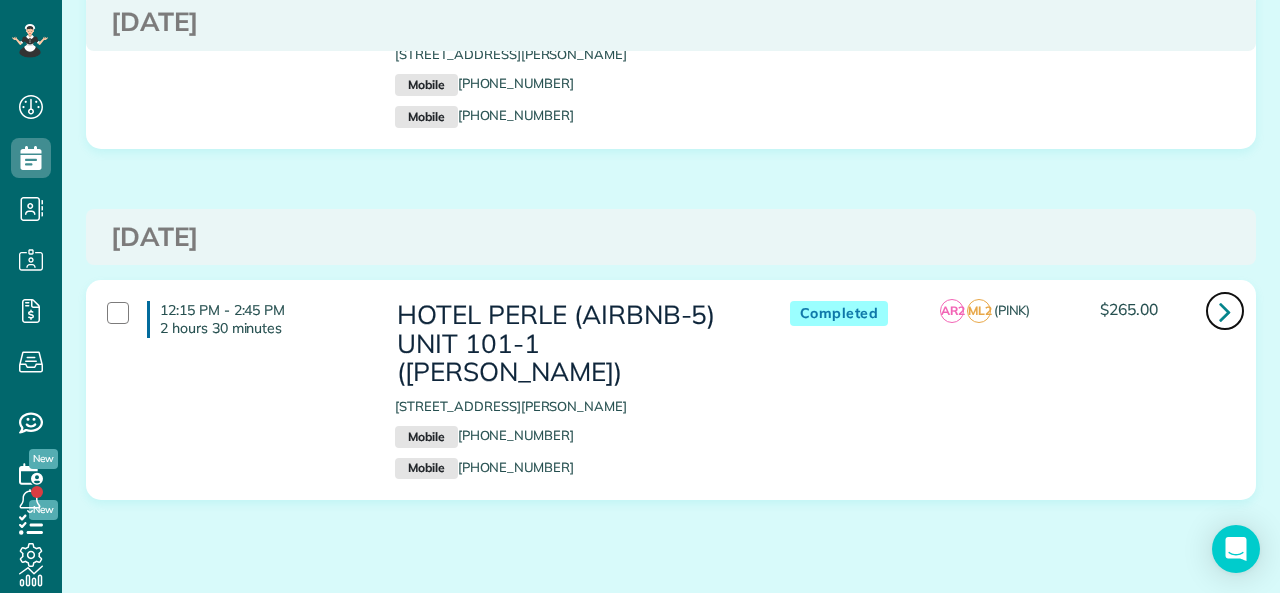 click at bounding box center (1225, 311) 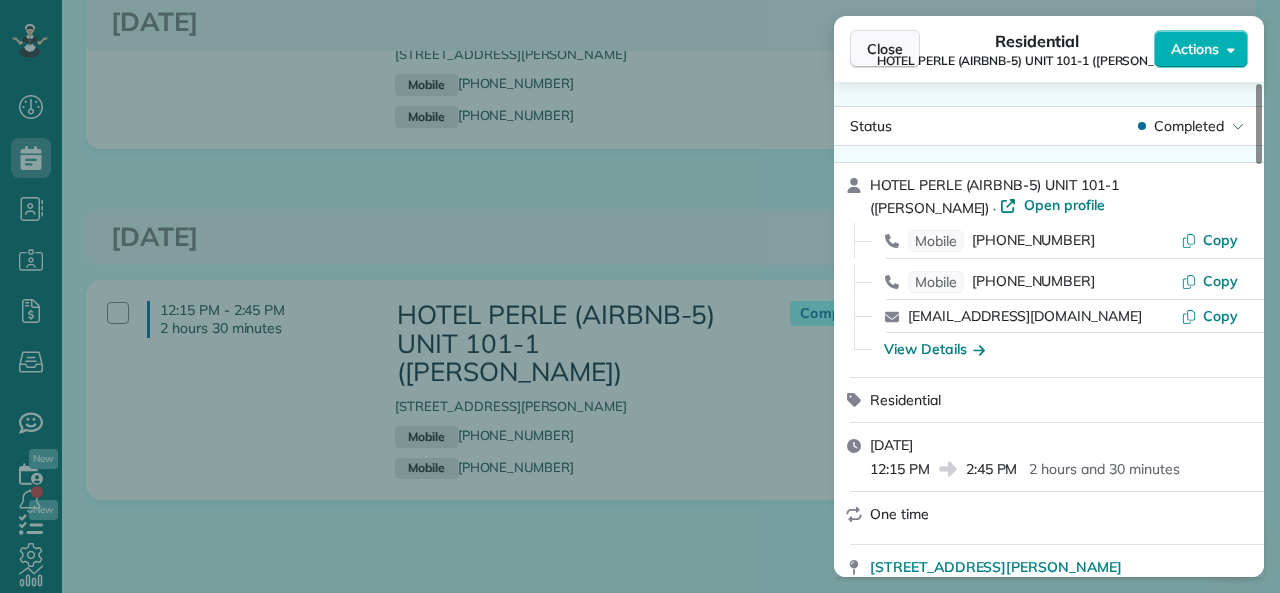 click on "Close" at bounding box center [885, 49] 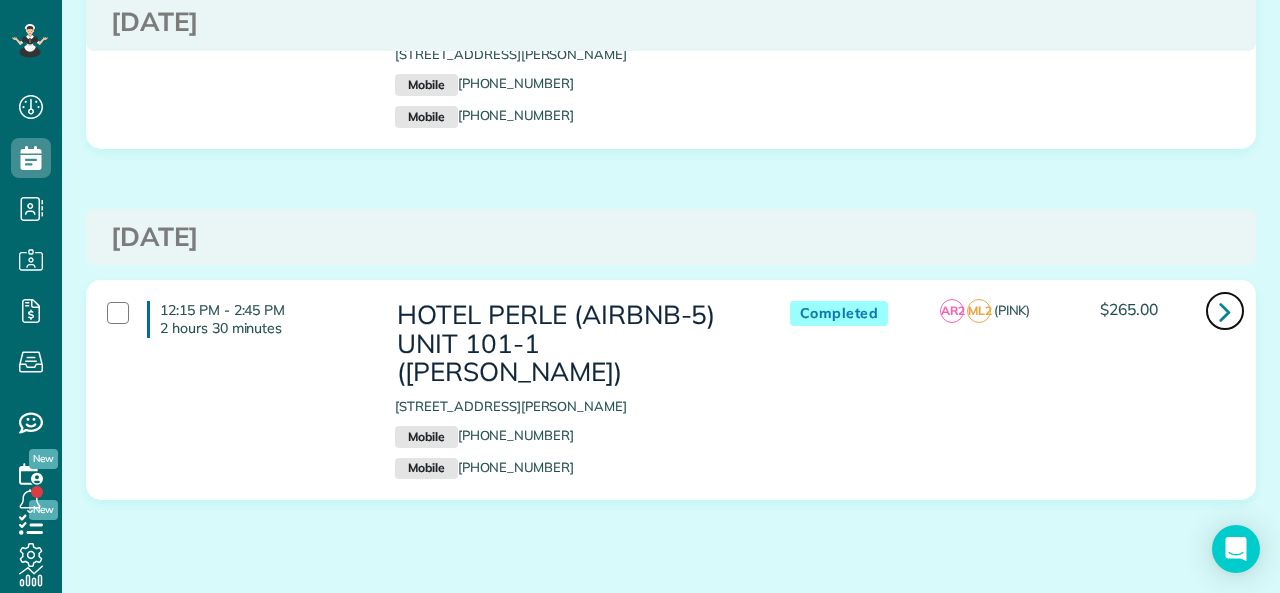 click at bounding box center (1225, 311) 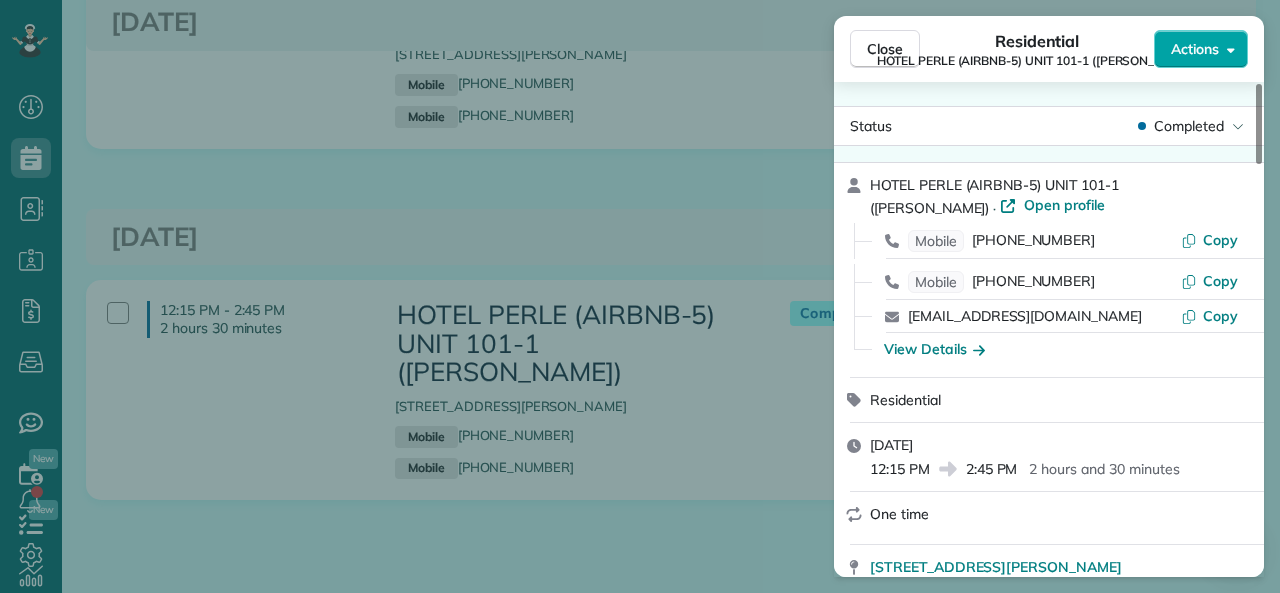 click on "Actions" at bounding box center (1201, 49) 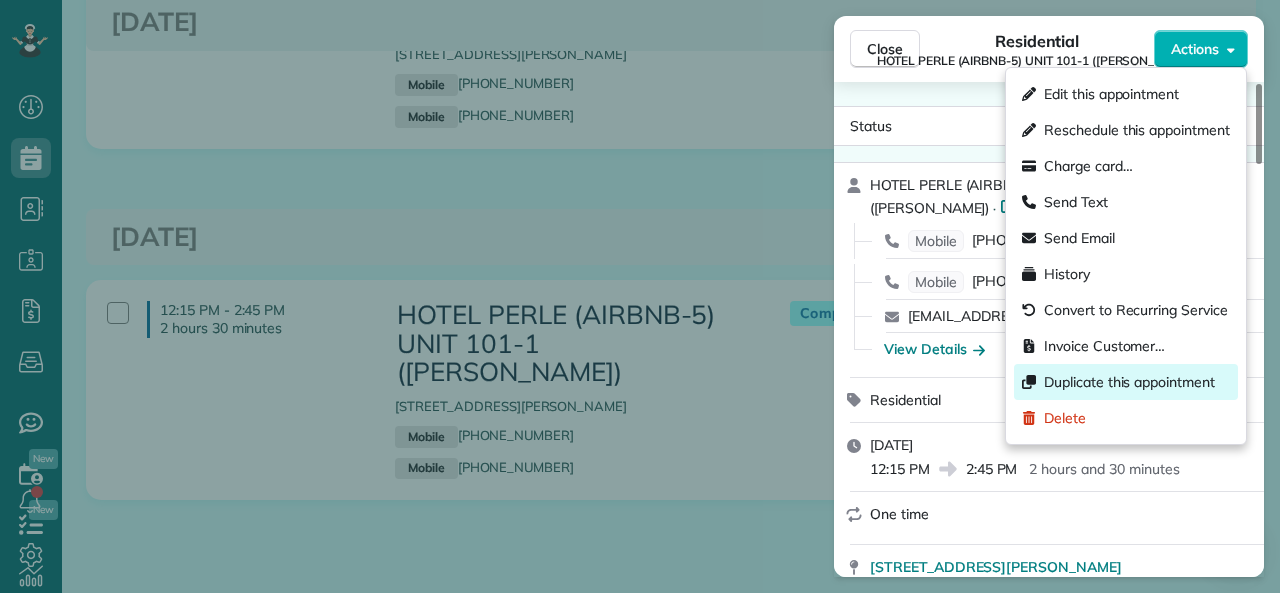 click on "Duplicate this appointment" at bounding box center (1129, 382) 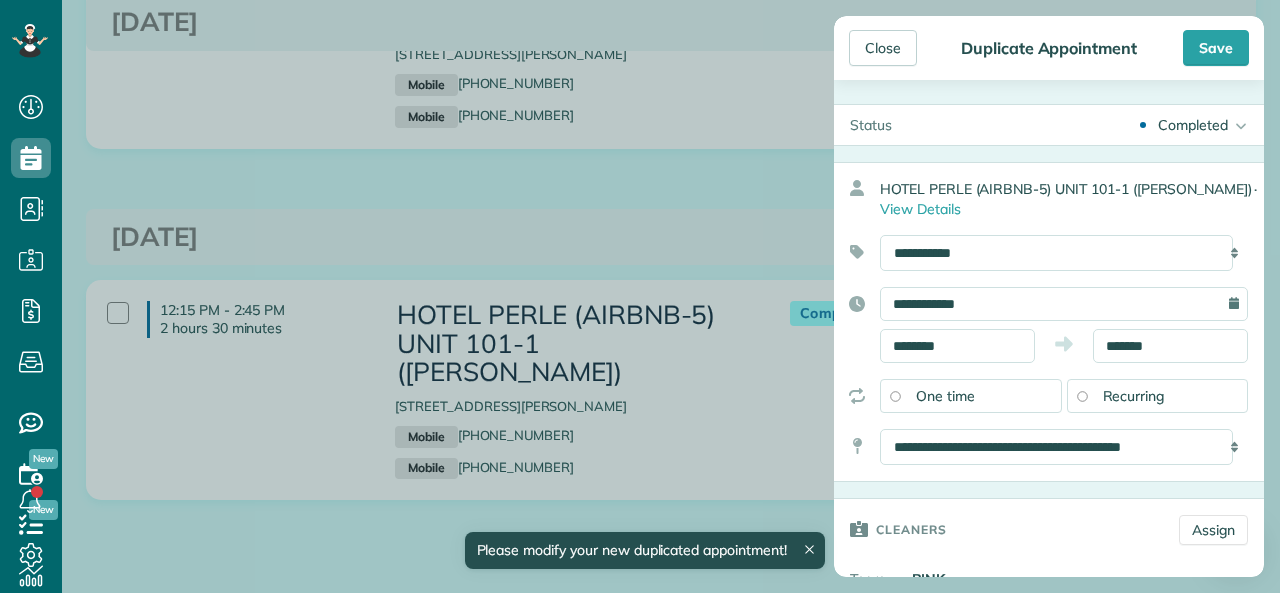 click on "Completed" at bounding box center (1193, 125) 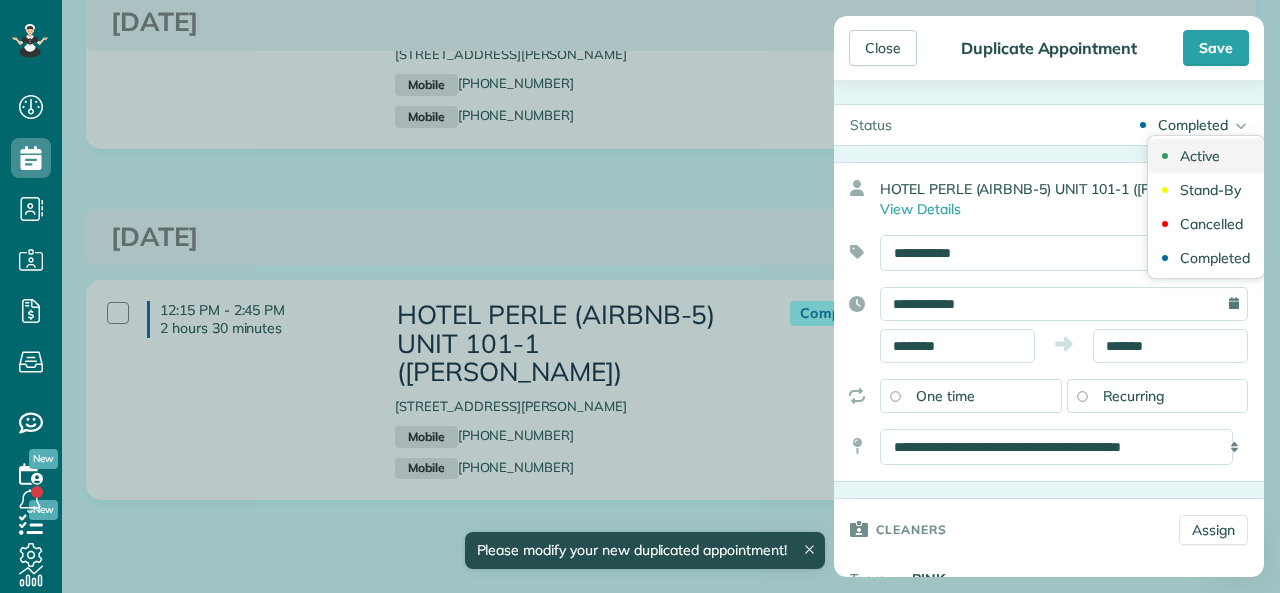 click on "Active" at bounding box center (1206, 156) 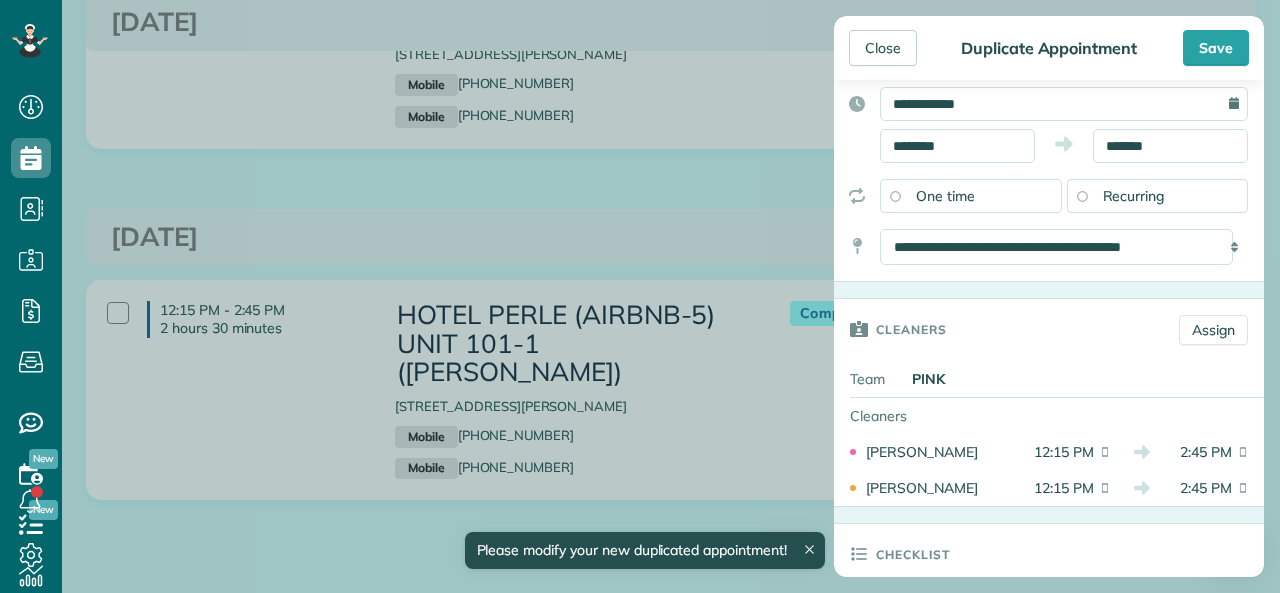 scroll, scrollTop: 100, scrollLeft: 0, axis: vertical 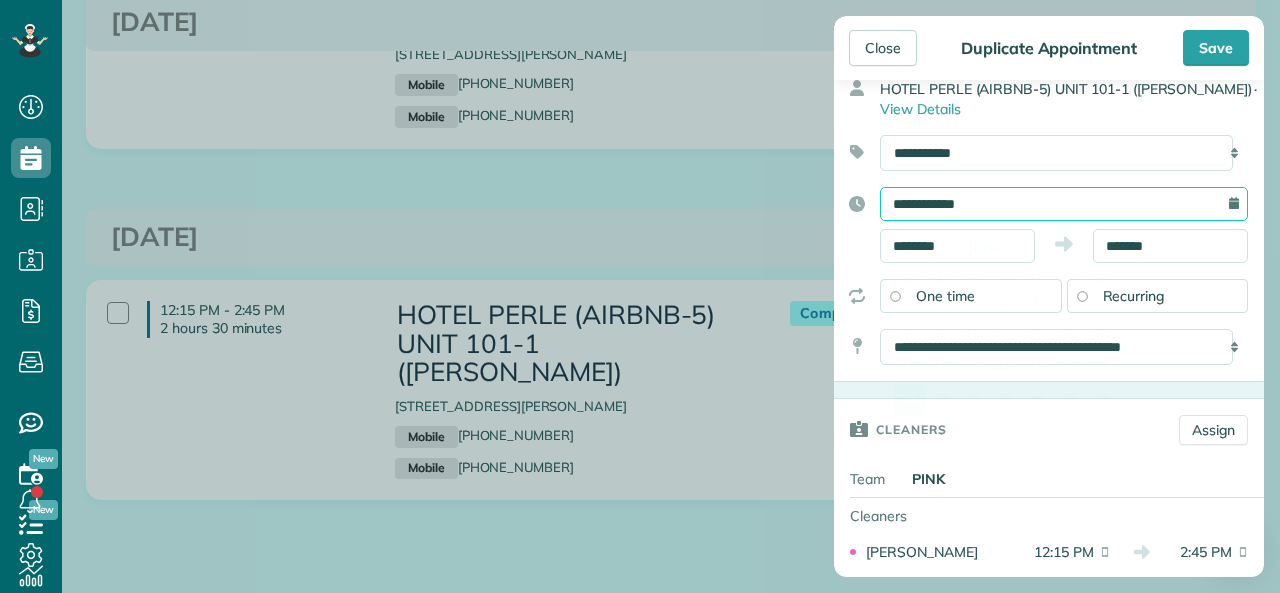 click on "**********" at bounding box center (1064, 204) 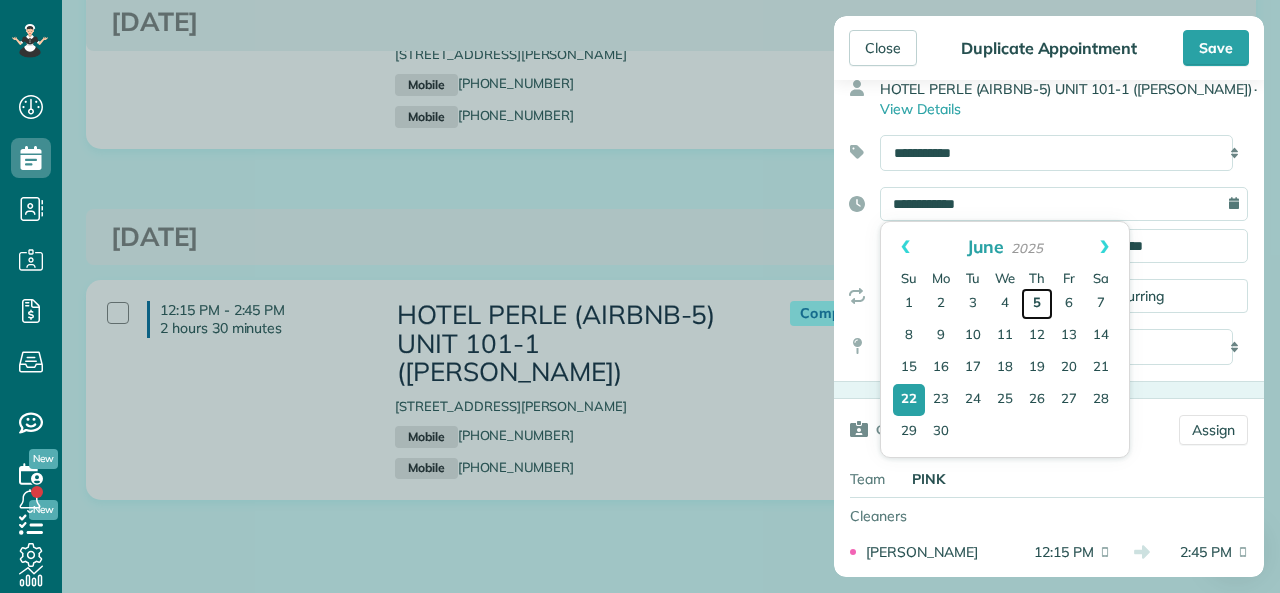 click on "5" at bounding box center (1037, 304) 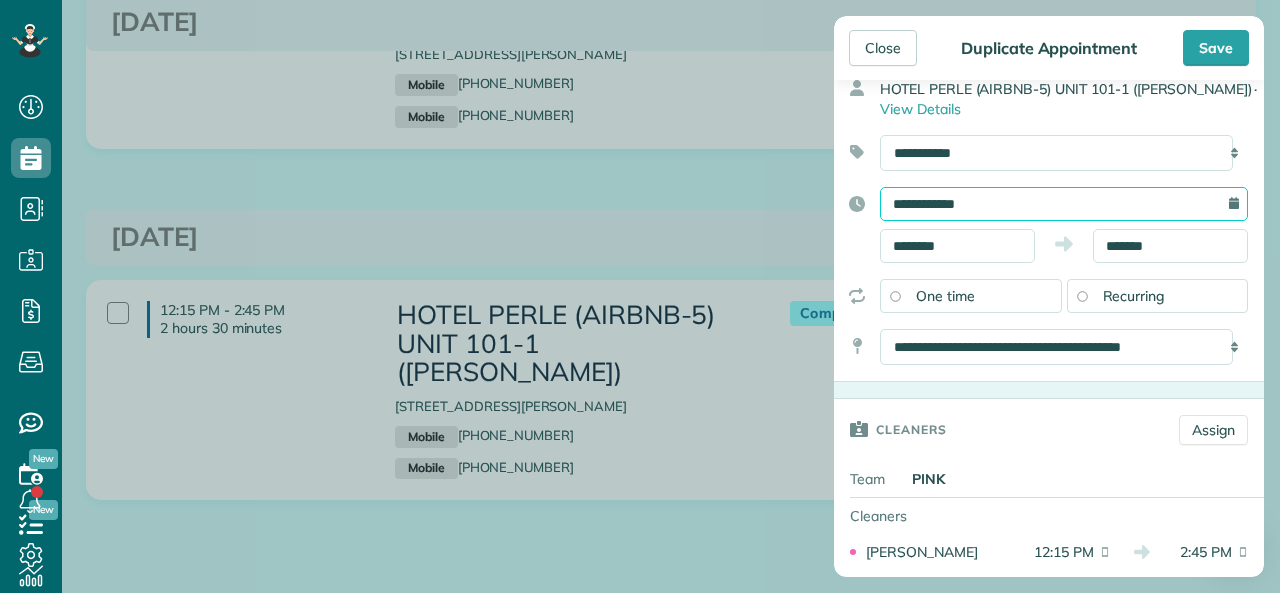 click on "**********" at bounding box center (1064, 204) 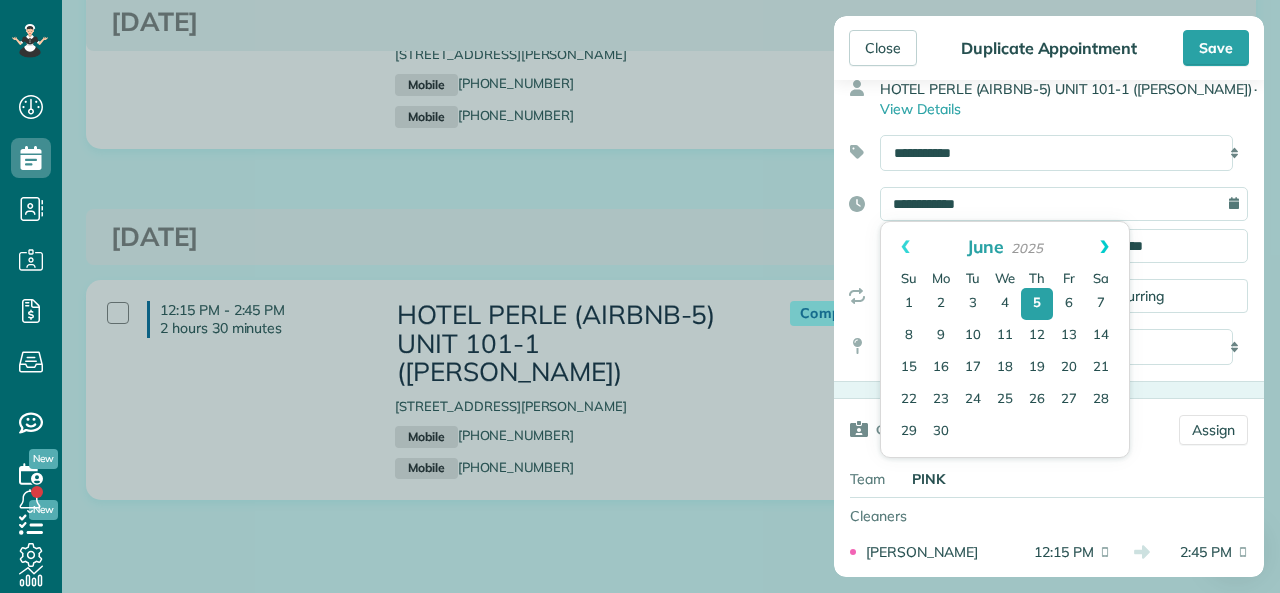 click on "Next" at bounding box center (1104, 247) 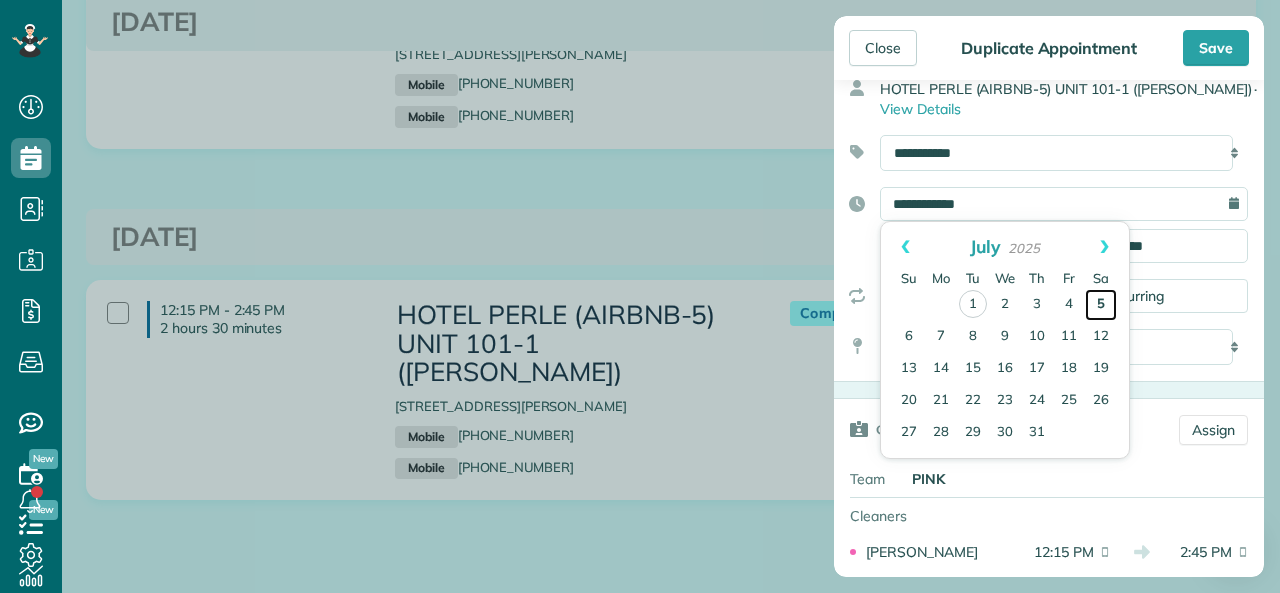 click on "5" at bounding box center [1101, 305] 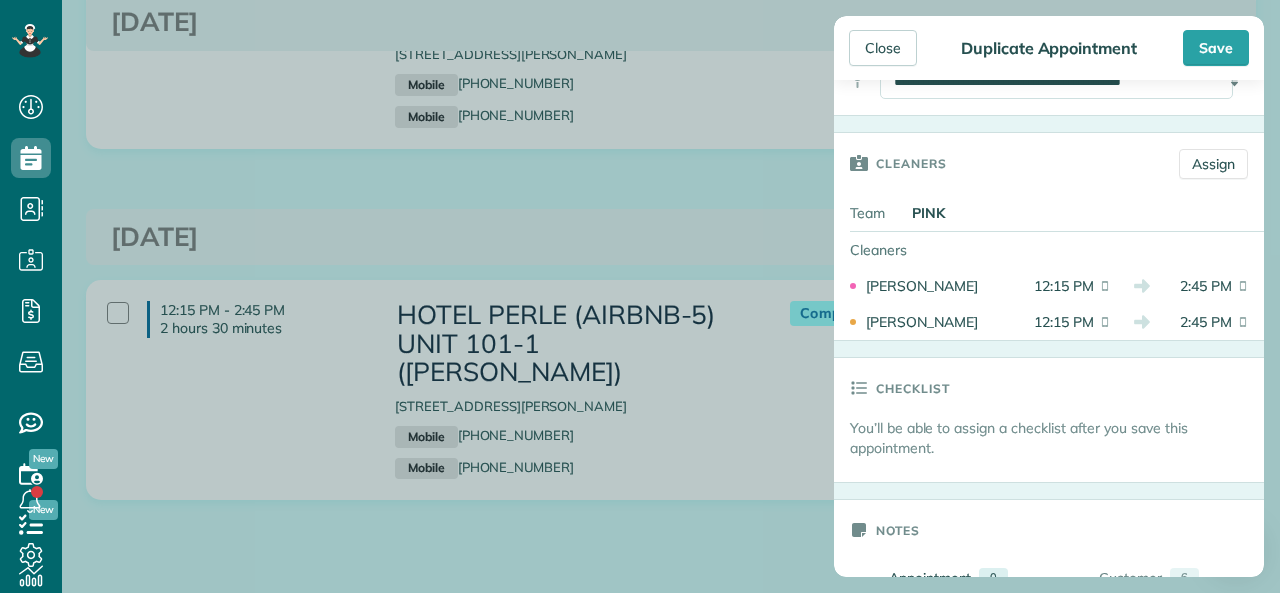 scroll, scrollTop: 400, scrollLeft: 0, axis: vertical 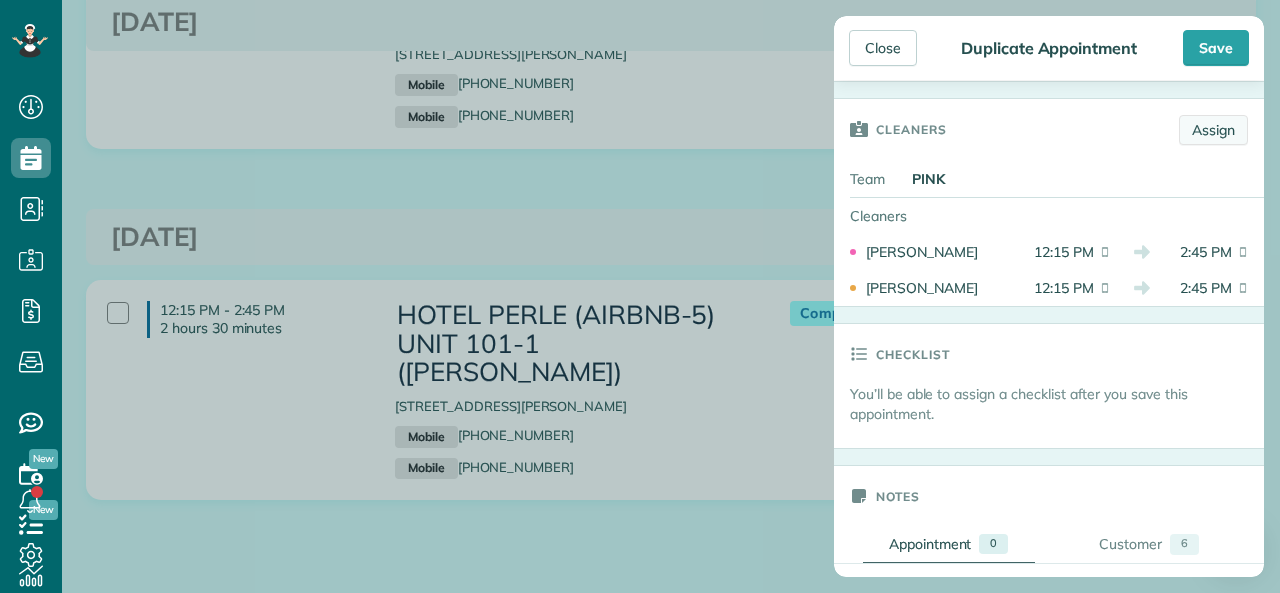 click on "Assign" at bounding box center [1213, 130] 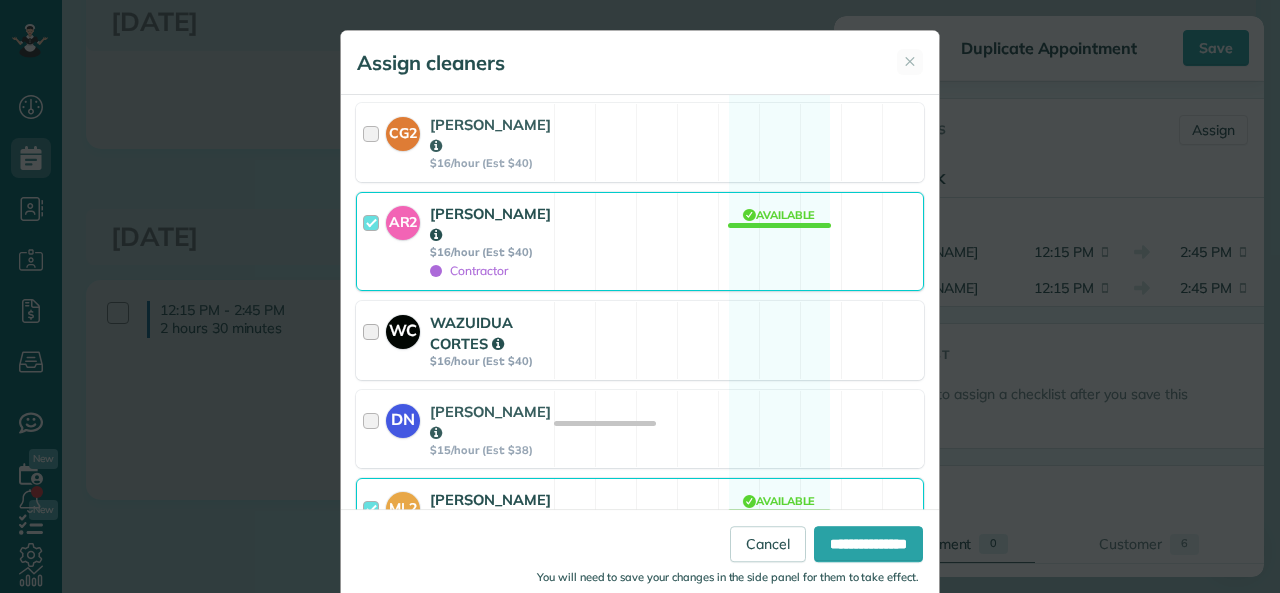 scroll, scrollTop: 1000, scrollLeft: 0, axis: vertical 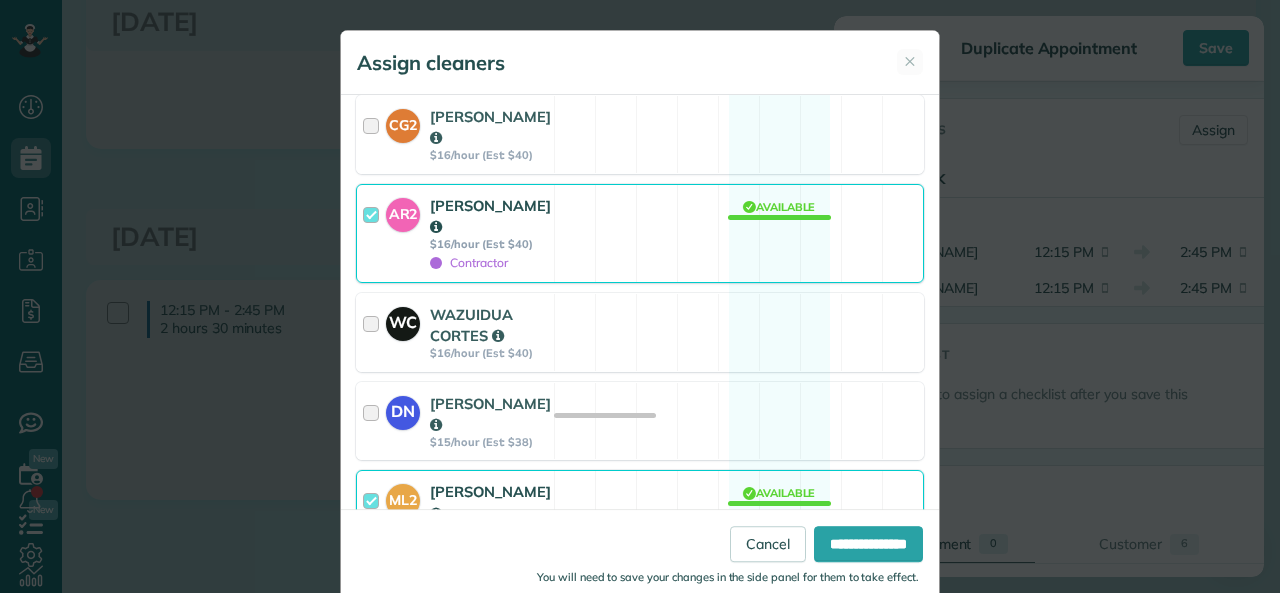 click at bounding box center (374, 233) 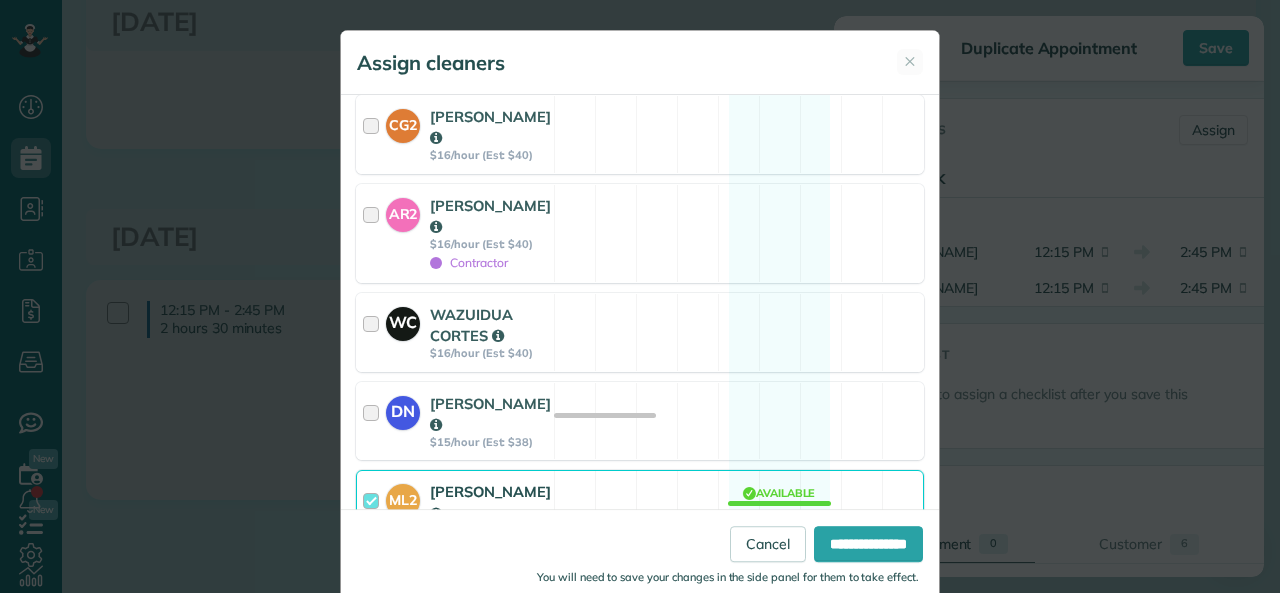 click at bounding box center (374, 509) 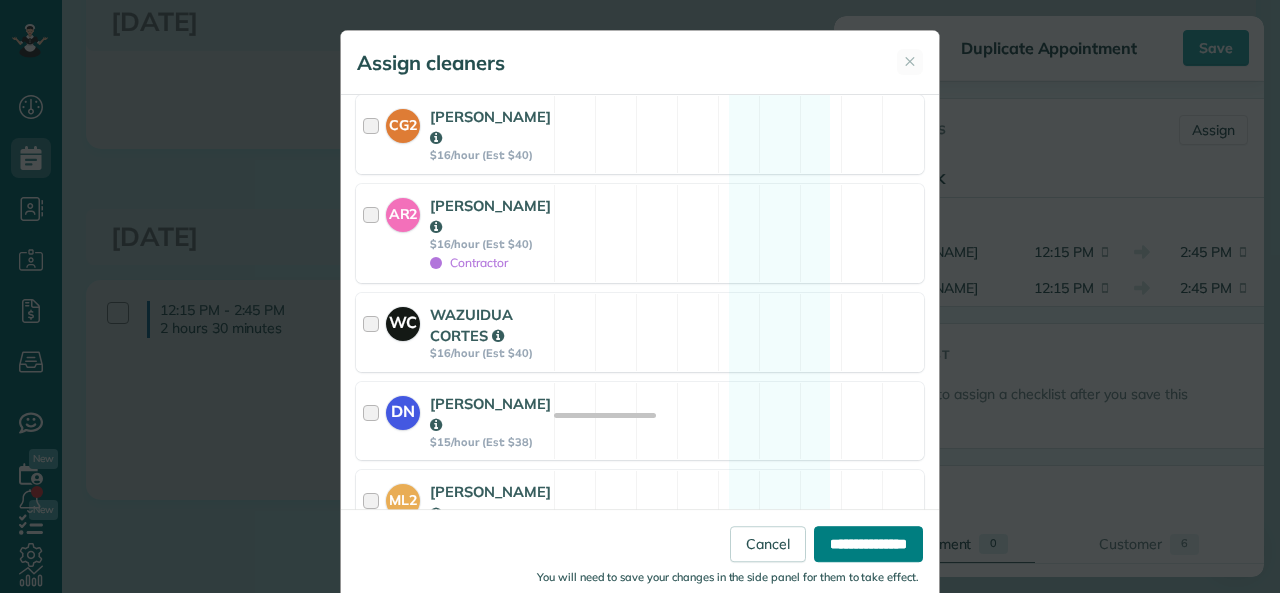click on "**********" at bounding box center [868, 544] 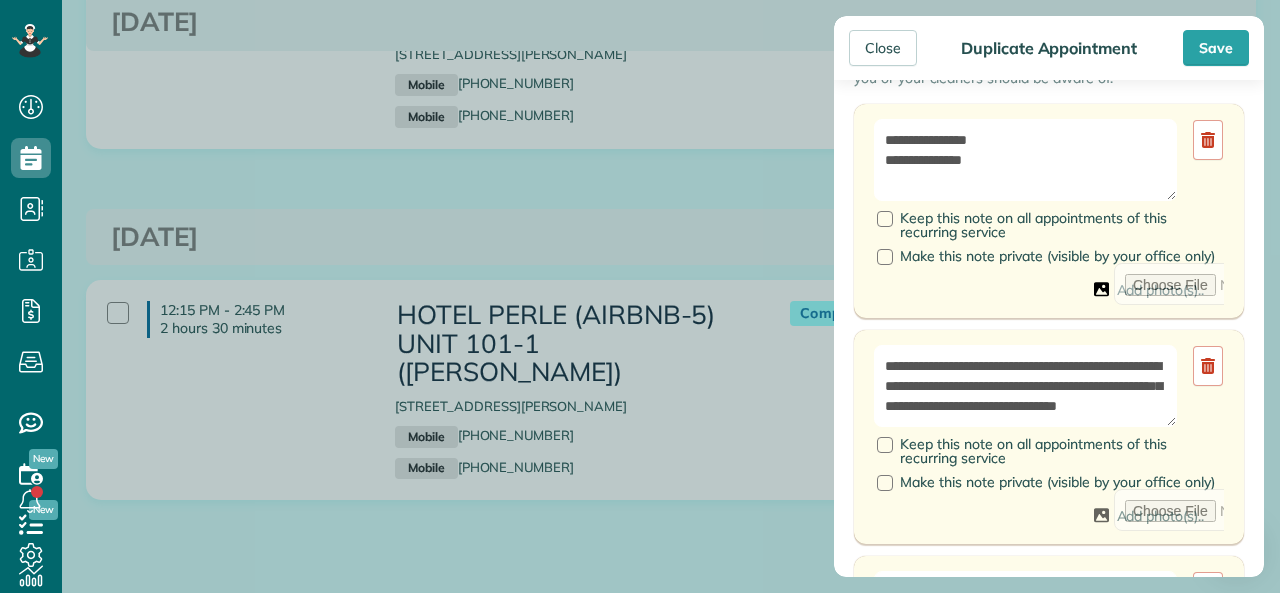 scroll, scrollTop: 800, scrollLeft: 0, axis: vertical 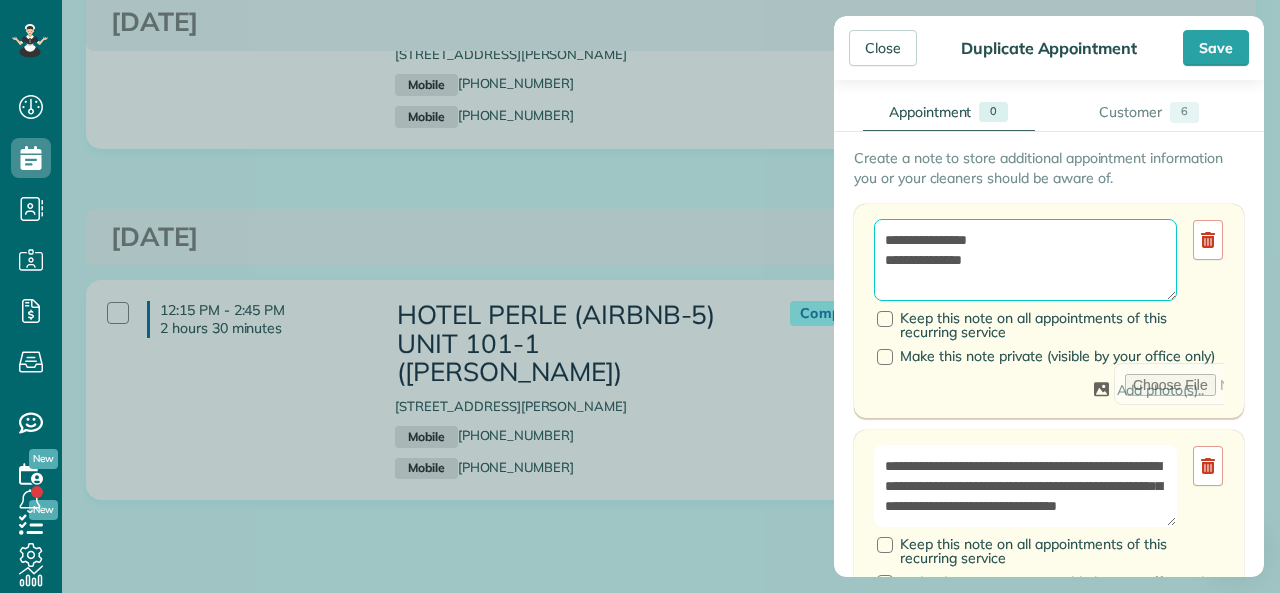 drag, startPoint x: 979, startPoint y: 240, endPoint x: 996, endPoint y: 240, distance: 17 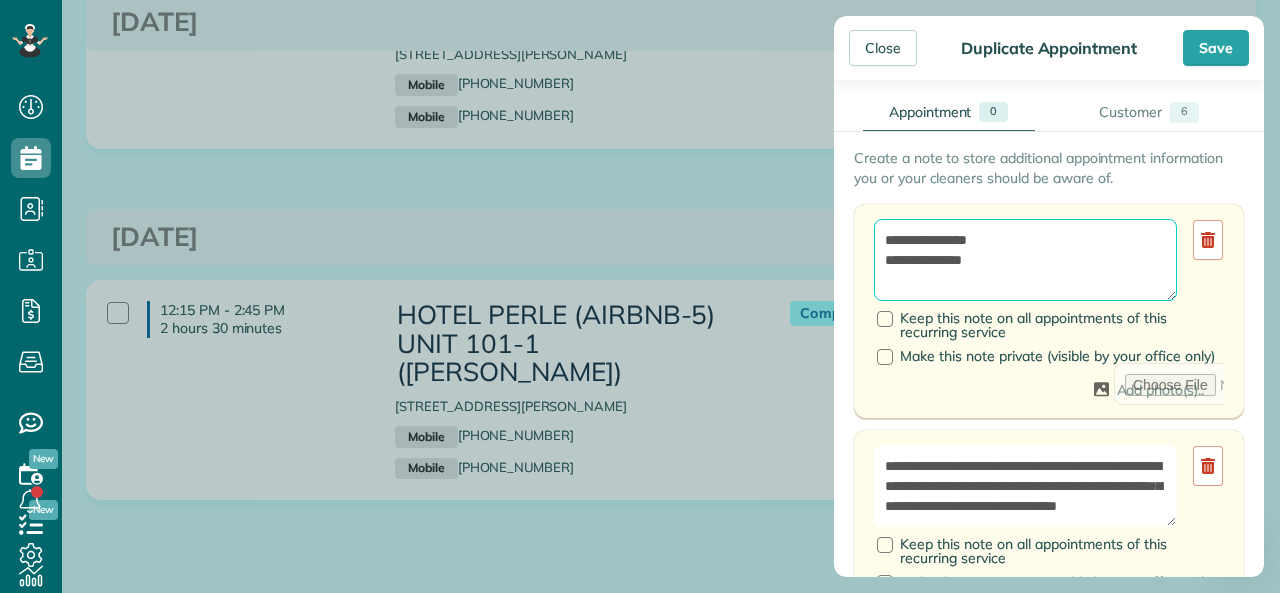 click on "**********" at bounding box center (1025, 260) 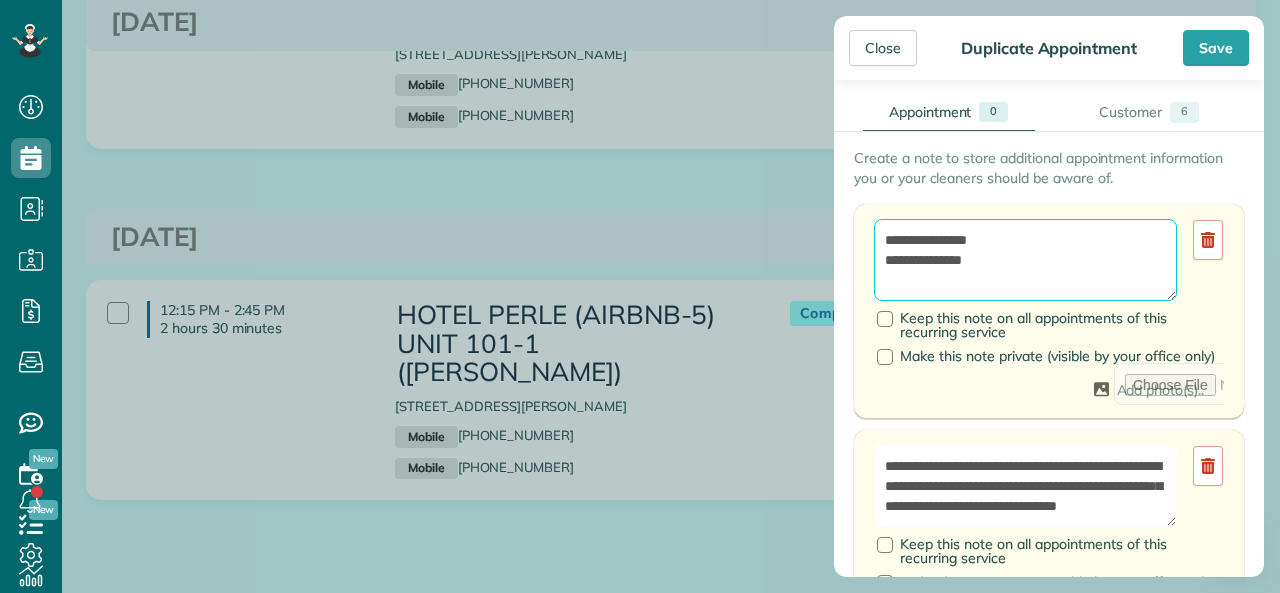 drag, startPoint x: 977, startPoint y: 263, endPoint x: 950, endPoint y: 267, distance: 27.294687 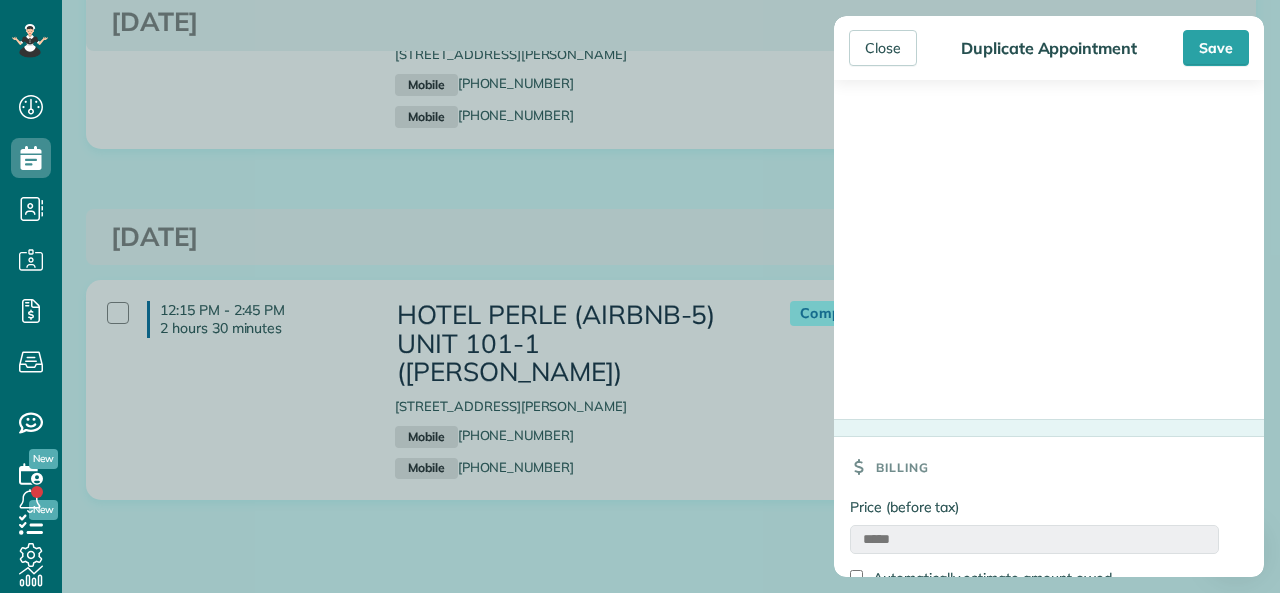 scroll, scrollTop: 2323, scrollLeft: 0, axis: vertical 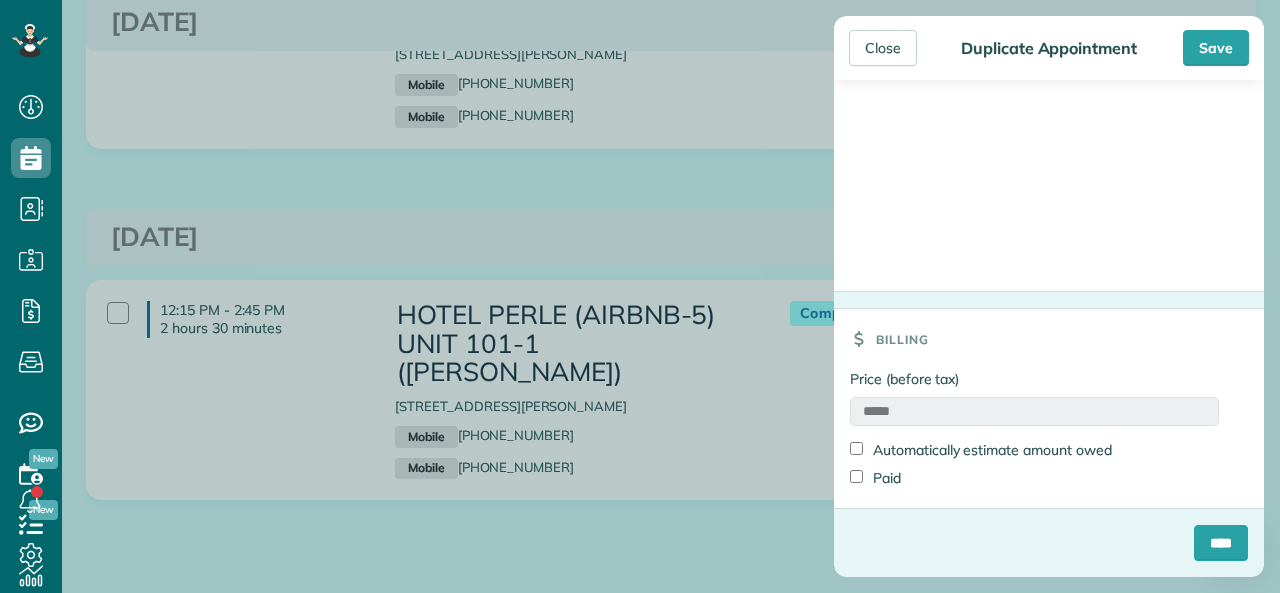 type on "**********" 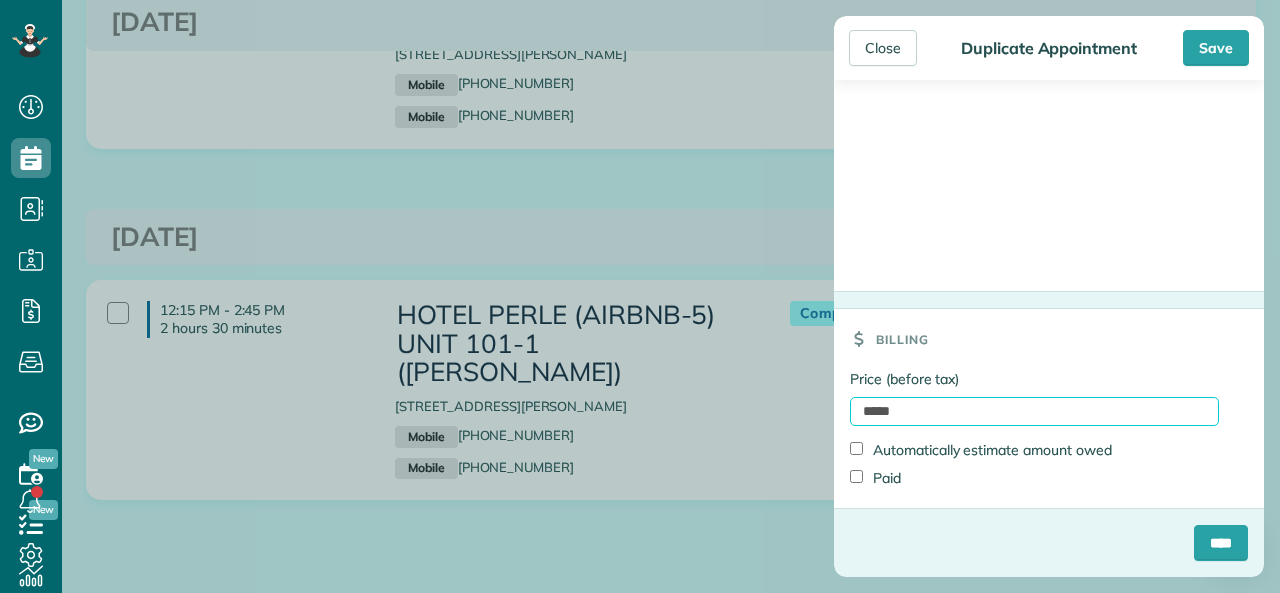 click on "*****" at bounding box center [1034, 411] 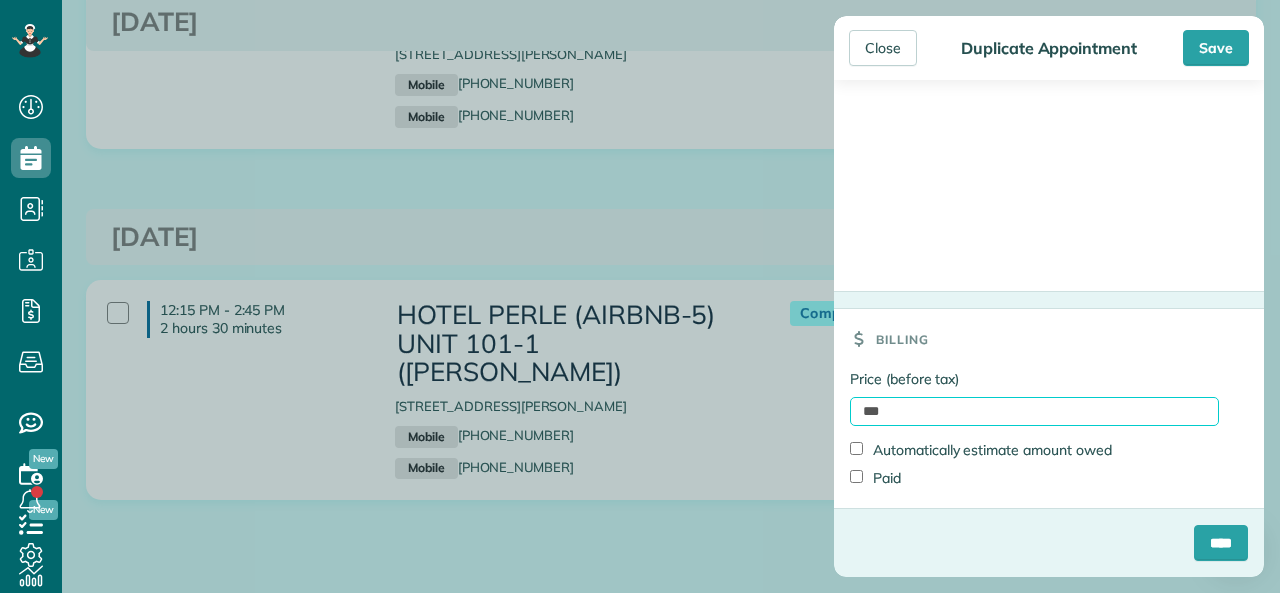 type on "*******" 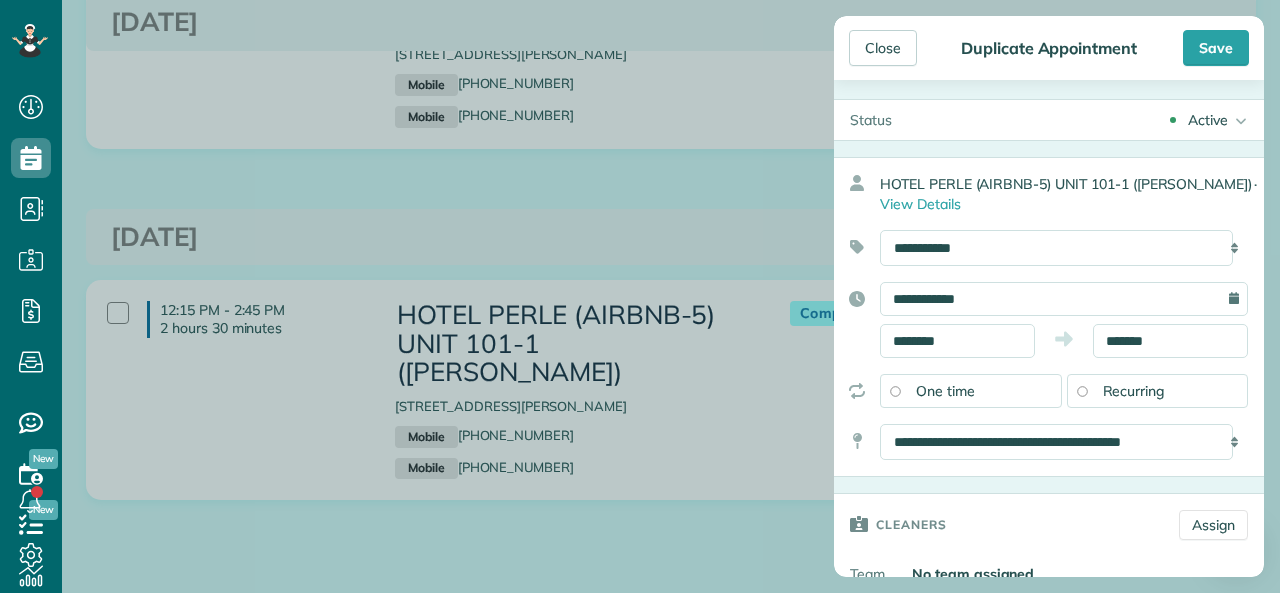 scroll, scrollTop: 0, scrollLeft: 0, axis: both 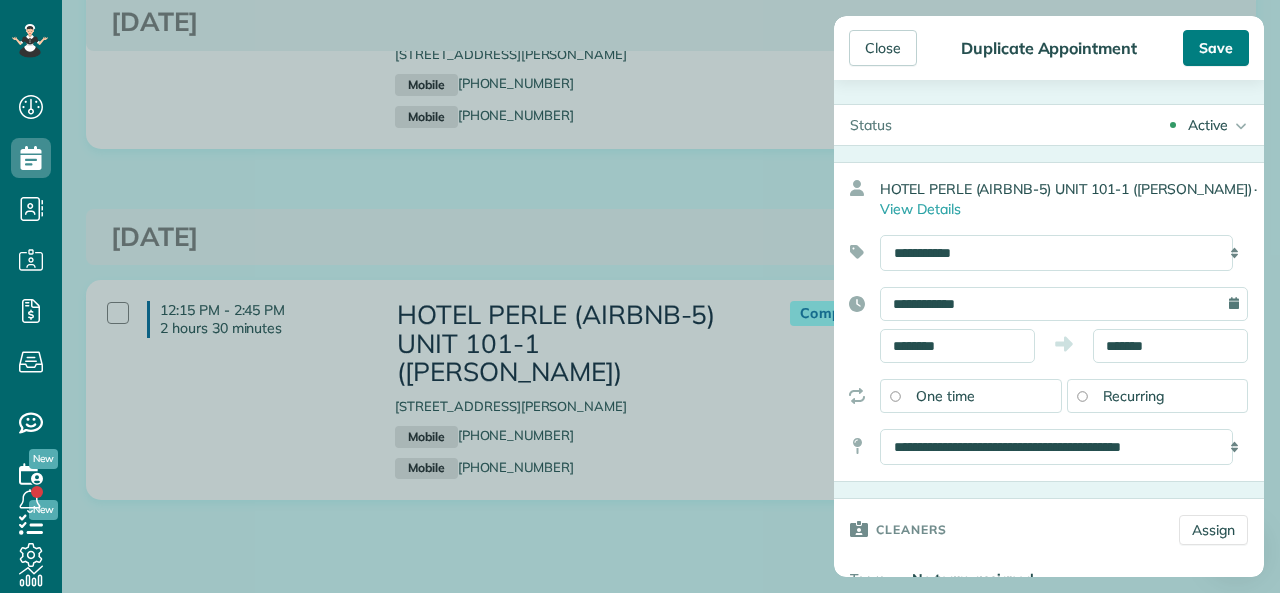 click on "Save" at bounding box center (1216, 48) 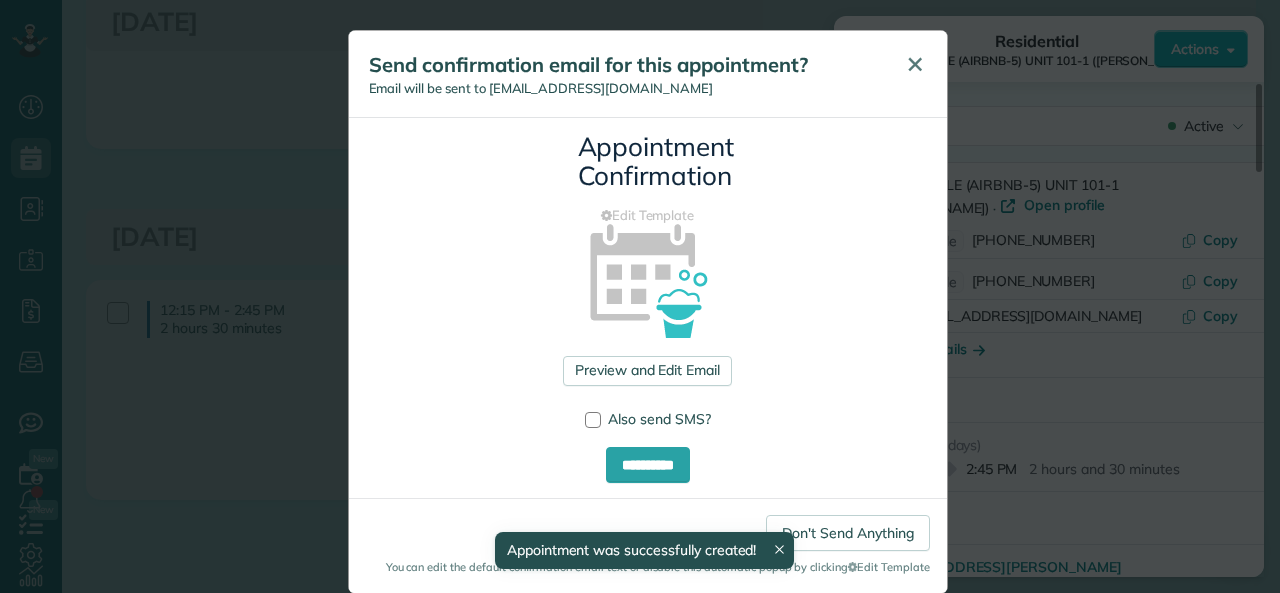 click on "✕" at bounding box center (915, 64) 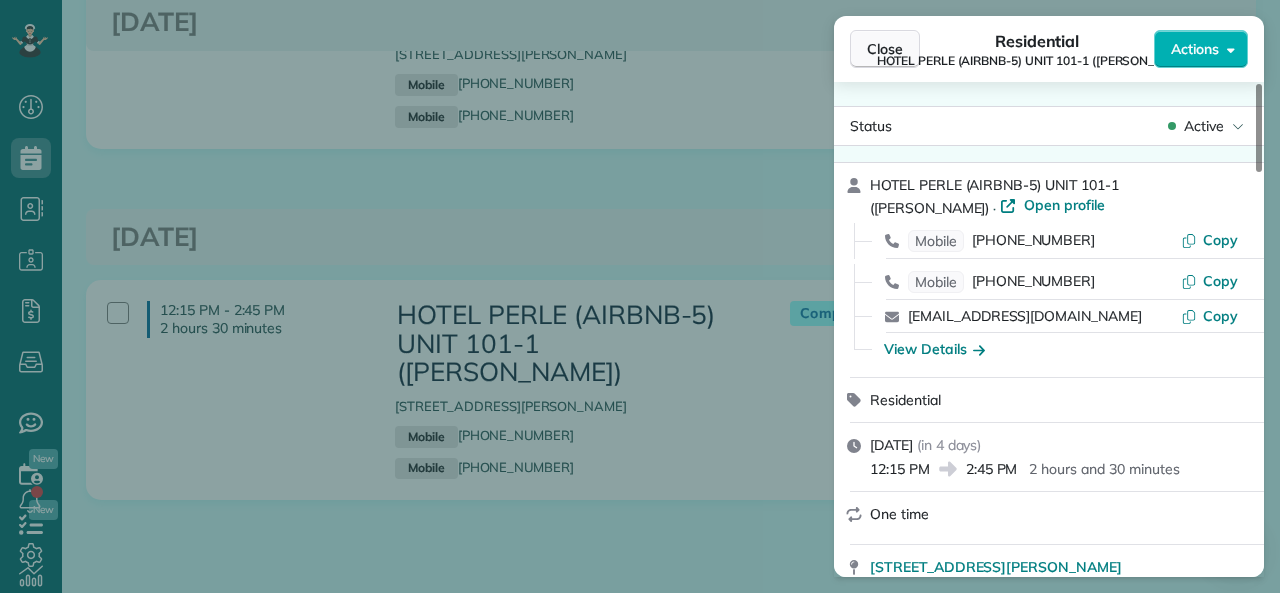 click on "Close" at bounding box center [885, 49] 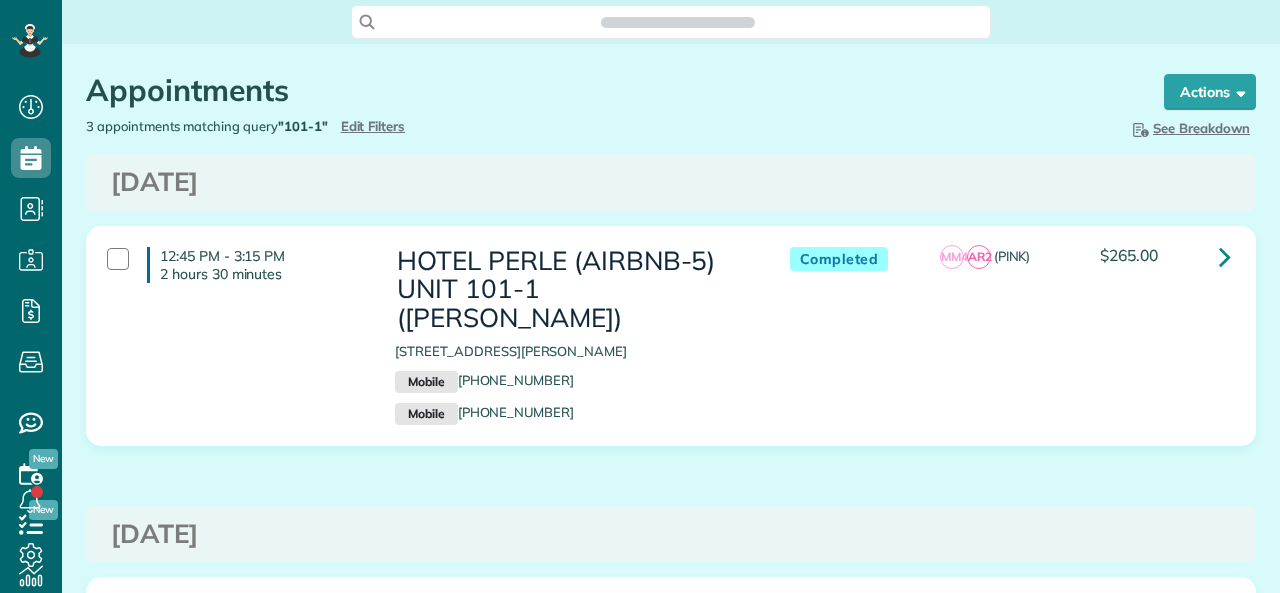 scroll, scrollTop: 0, scrollLeft: 0, axis: both 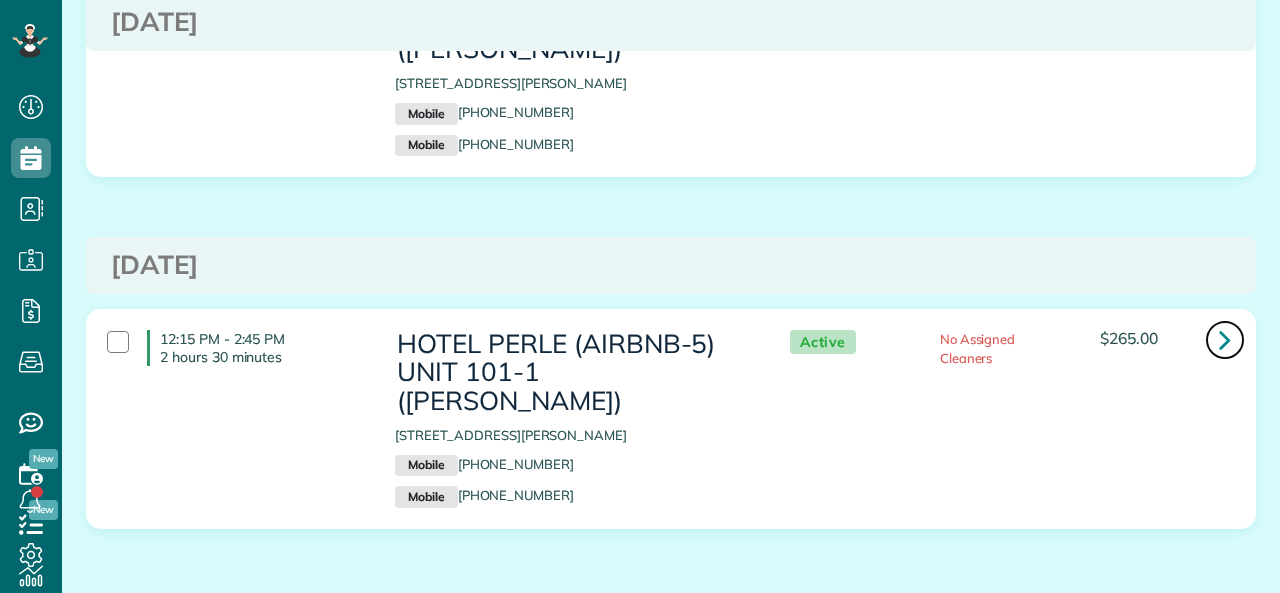 click at bounding box center (1225, 339) 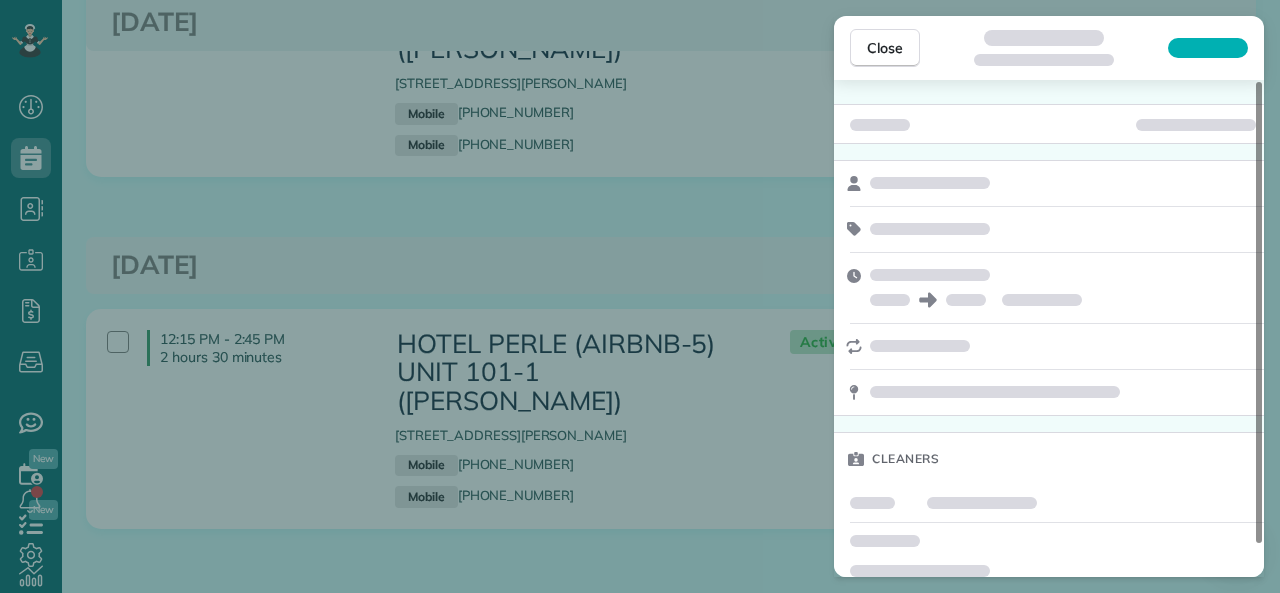 scroll, scrollTop: 34, scrollLeft: 0, axis: vertical 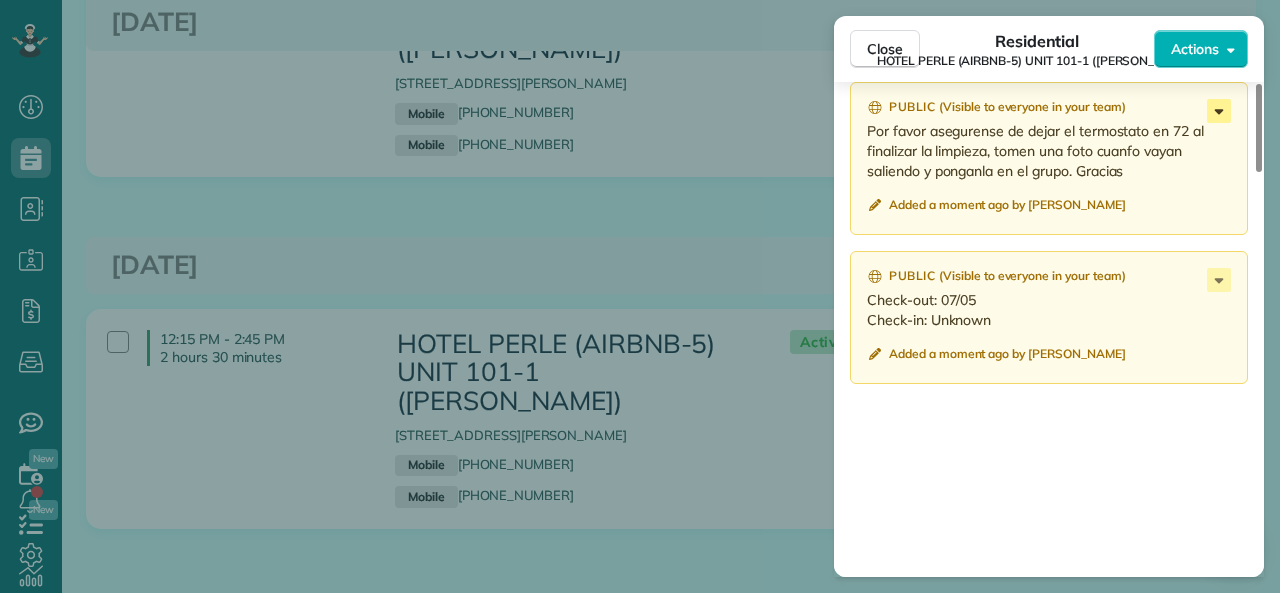 click 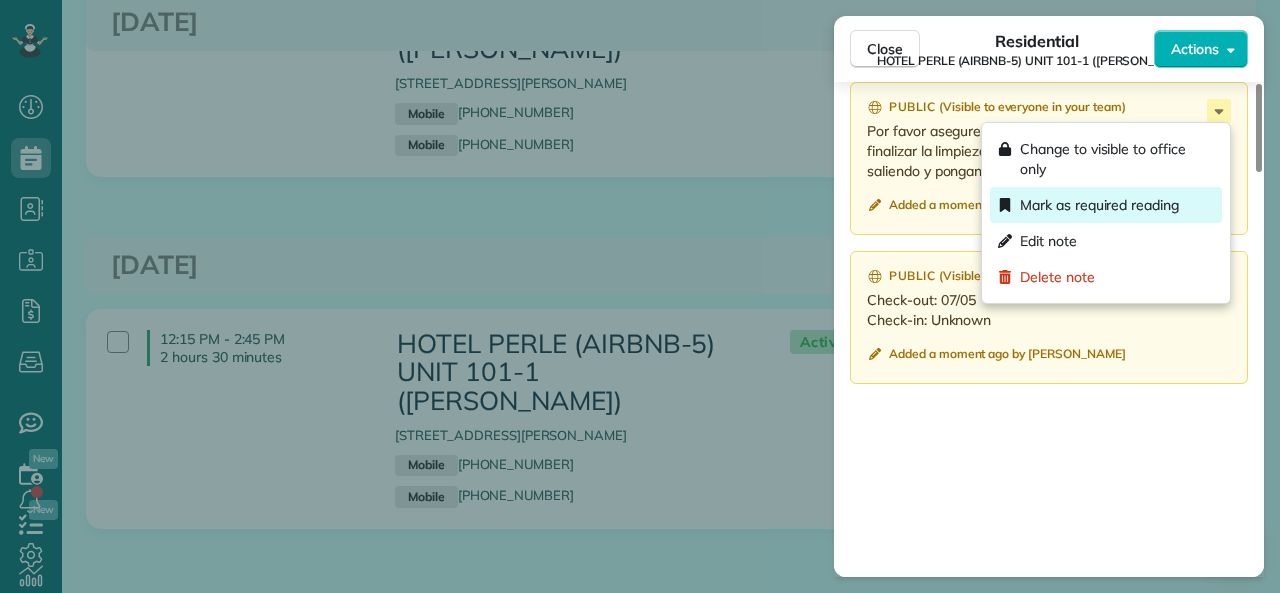 click on "Mark as required reading" at bounding box center [1099, 205] 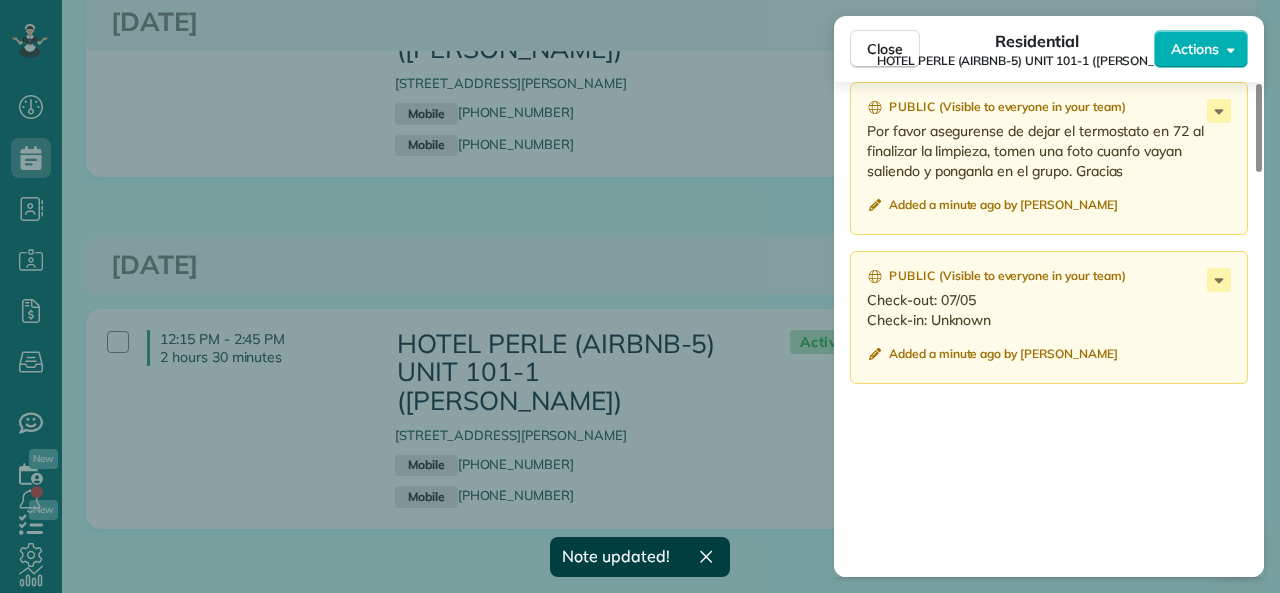 click on "Public ( Visible to everyone in your team ) Check-out: 07/05
Check-in: Unknown Added a minute ago by VERONICA" at bounding box center (1049, 317) 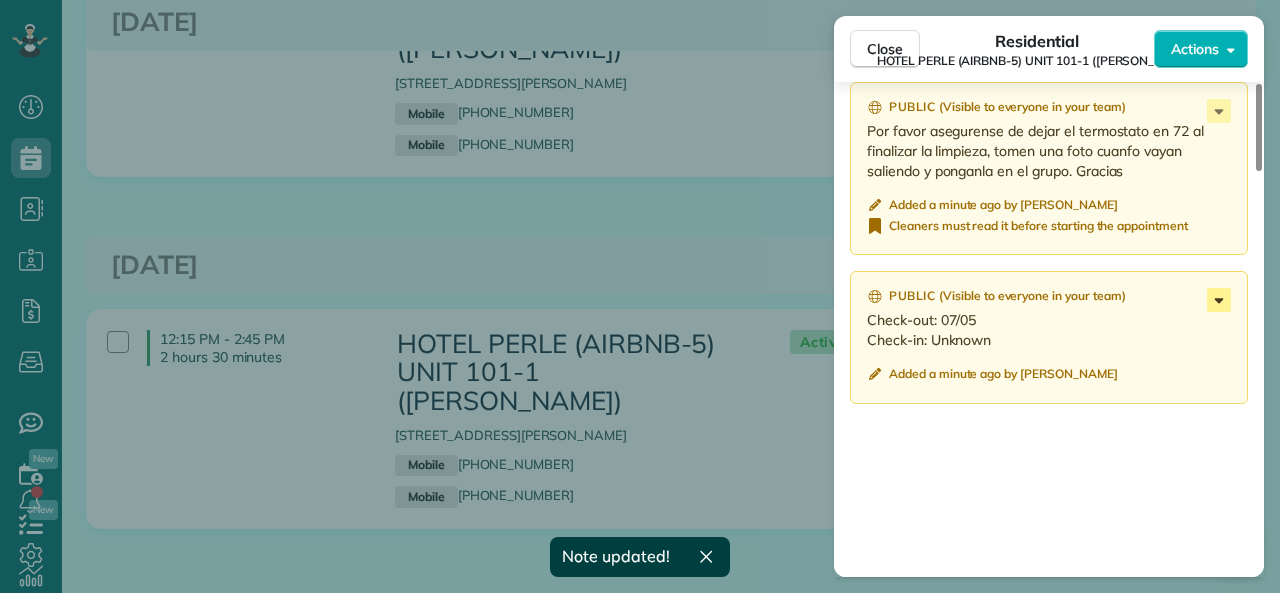 click 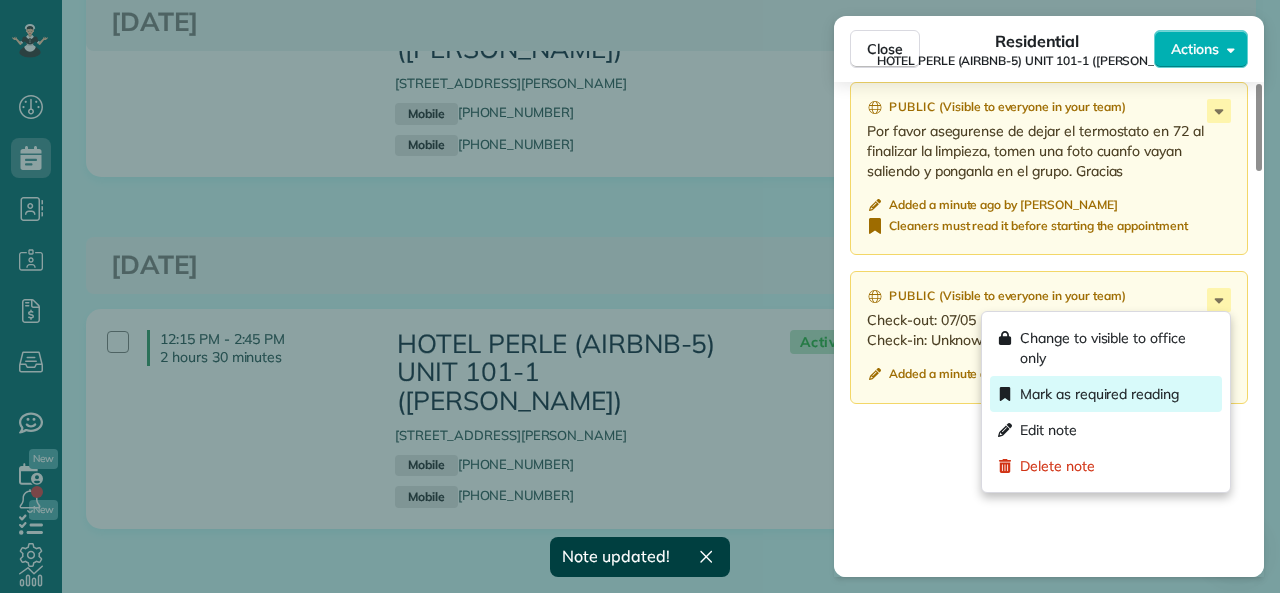 click on "Mark as required reading" at bounding box center (1099, 394) 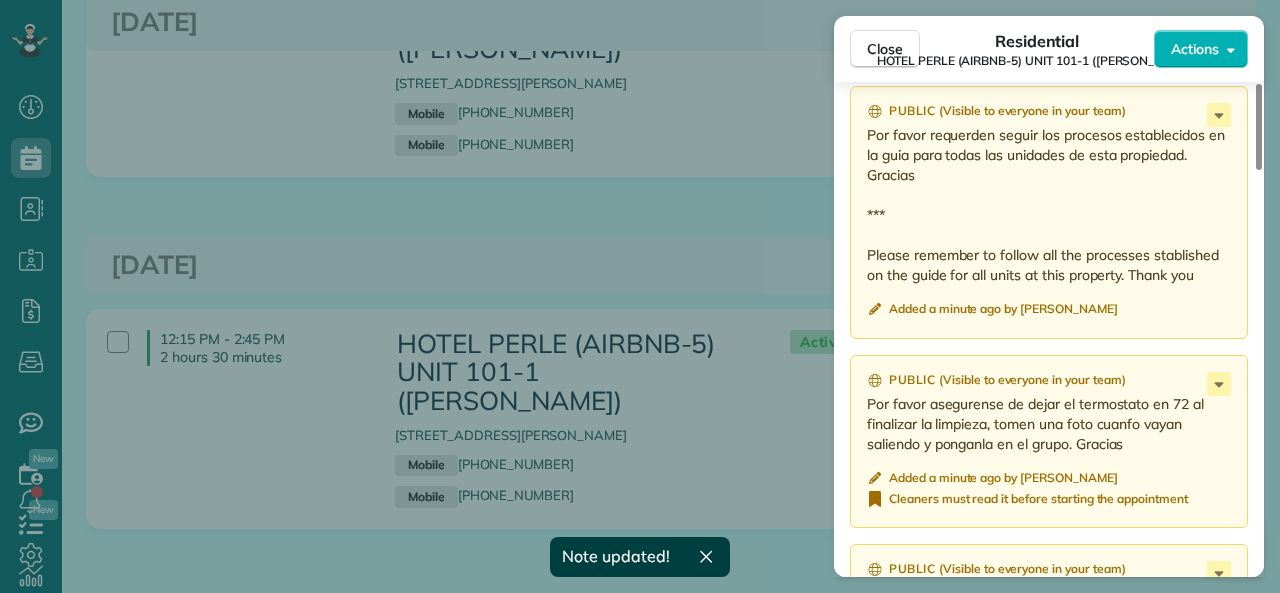 scroll, scrollTop: 1776, scrollLeft: 0, axis: vertical 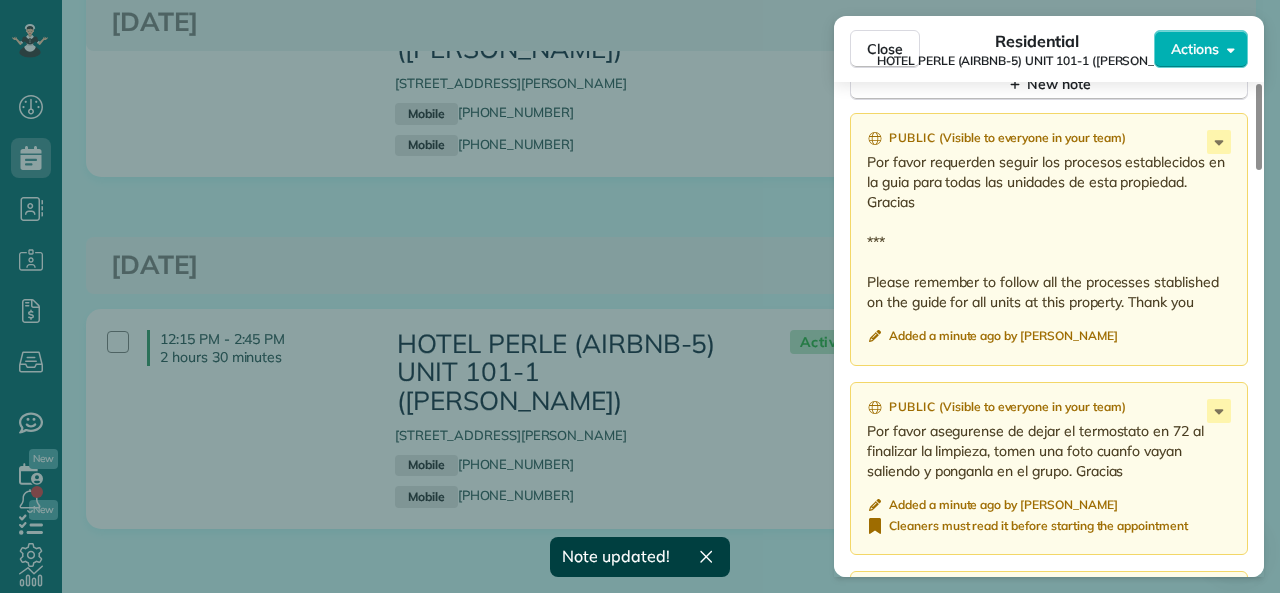 click on "Por favor requerden seguir los procesos establecidos en la guia para todas las unidades de esta propiedad. Gracias
***
Please remember to follow all the processes stablished on the guide for all units at this property. Thank you" at bounding box center (1051, 232) 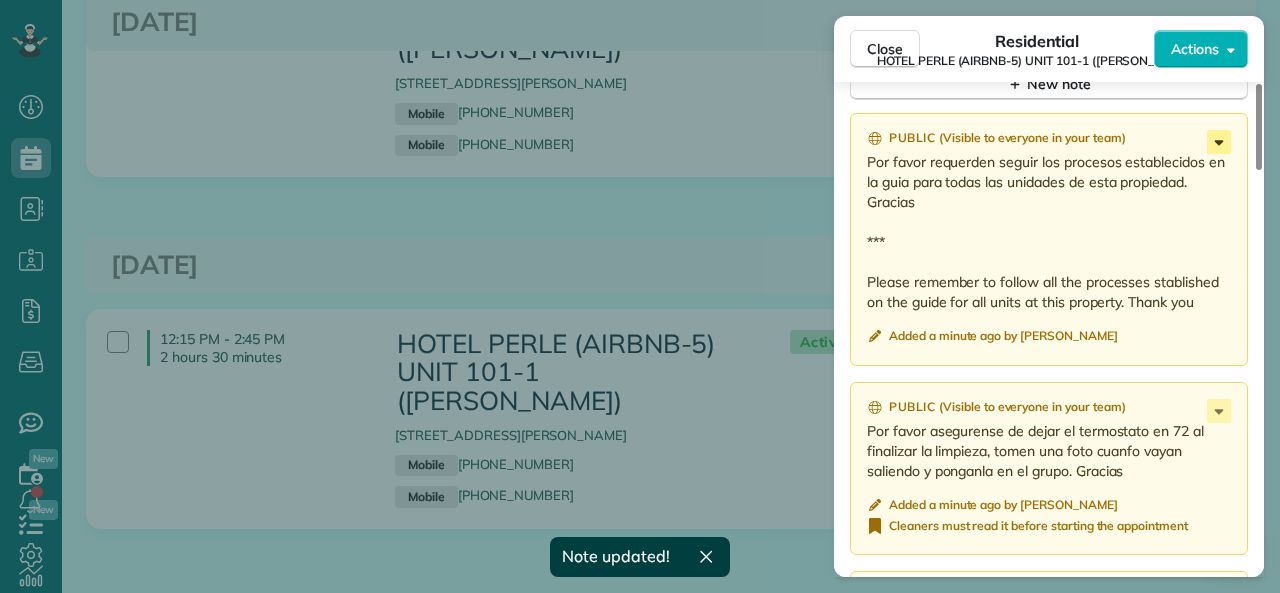 click 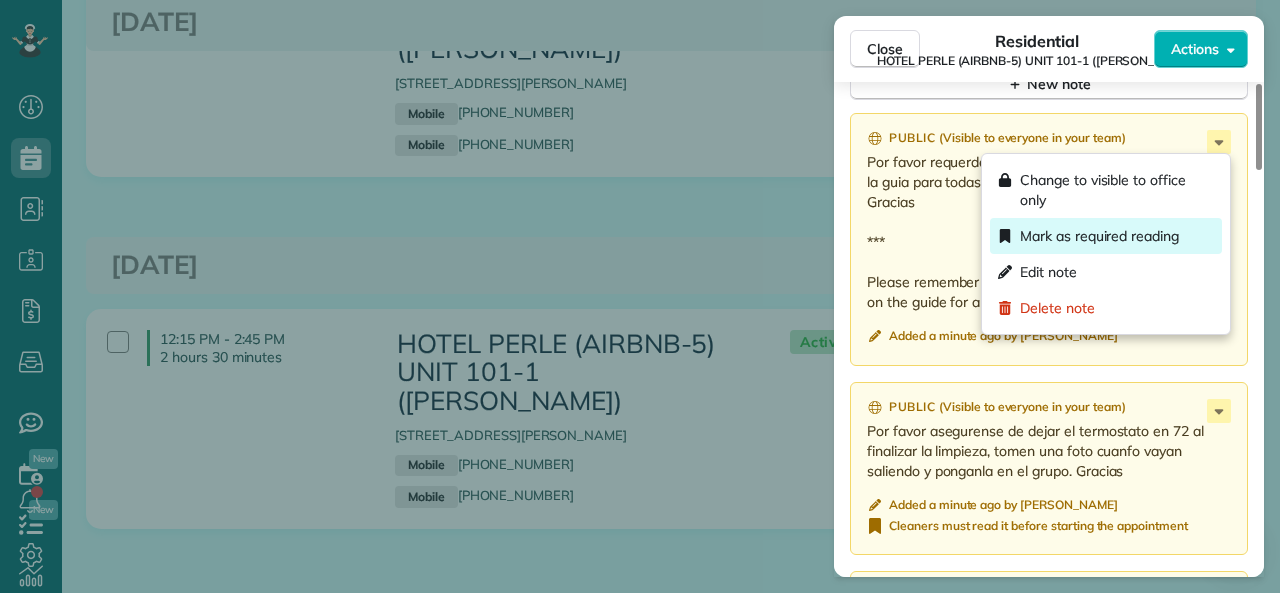 click on "Mark as required reading" at bounding box center [1099, 236] 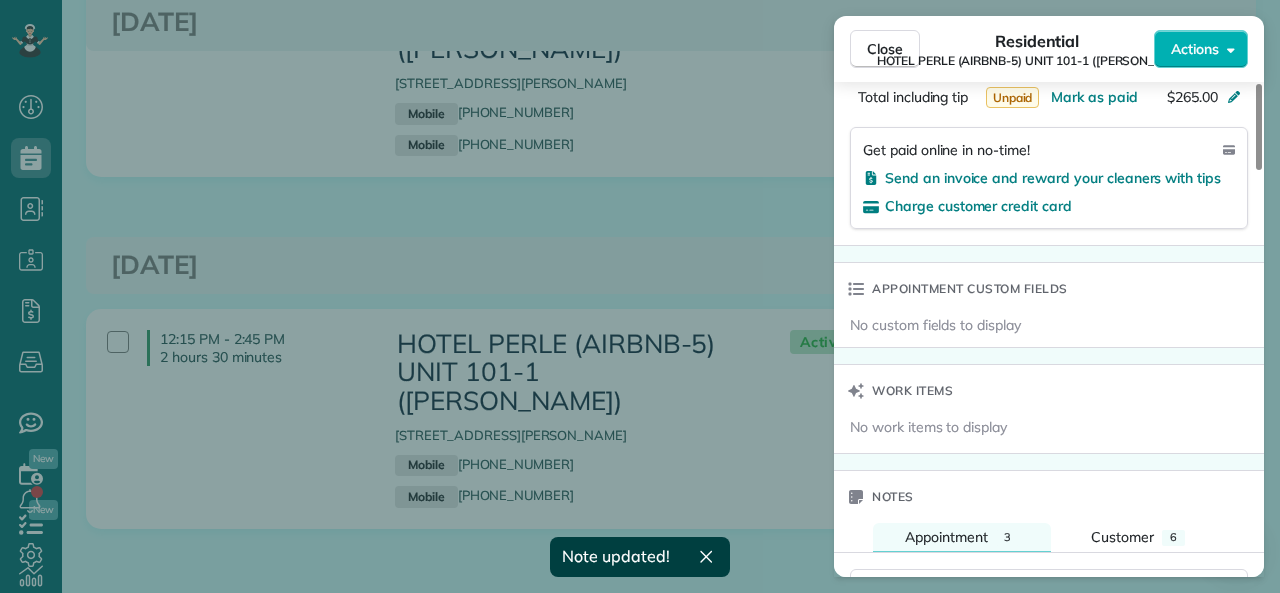 scroll, scrollTop: 876, scrollLeft: 0, axis: vertical 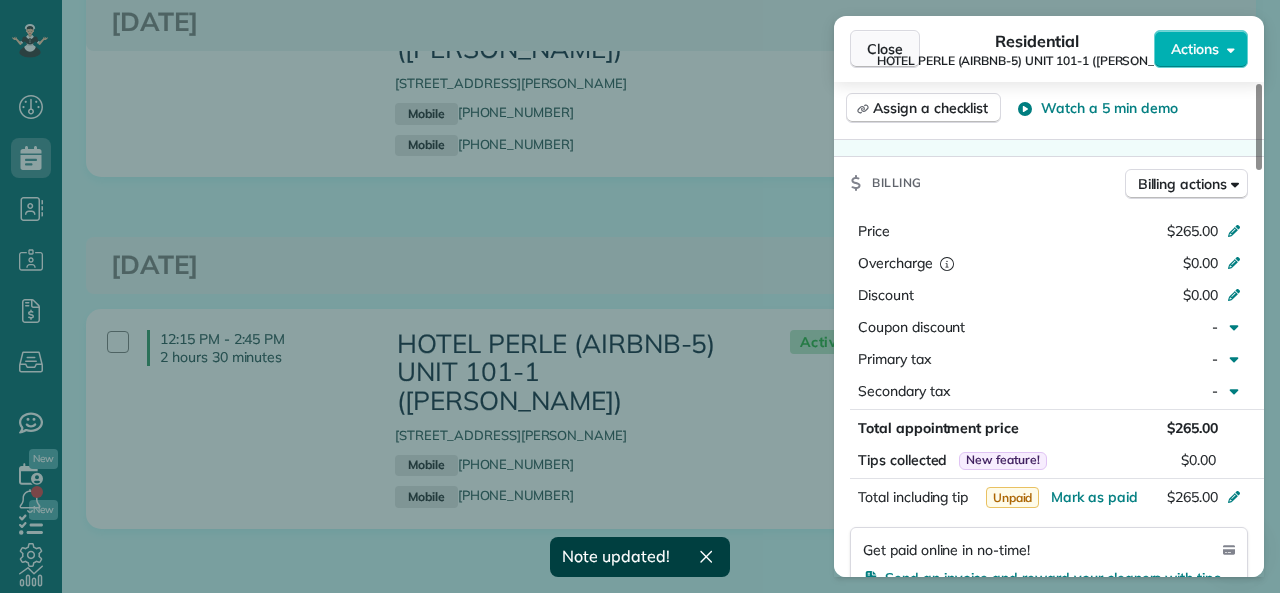 click on "Close" at bounding box center (885, 49) 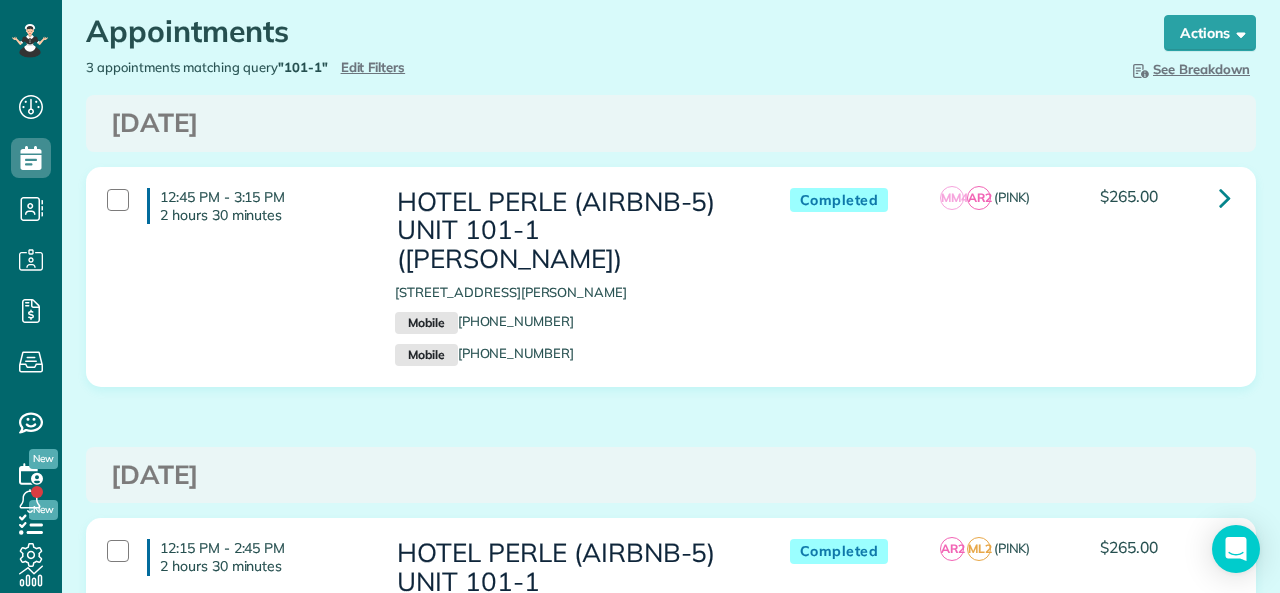 scroll, scrollTop: 0, scrollLeft: 0, axis: both 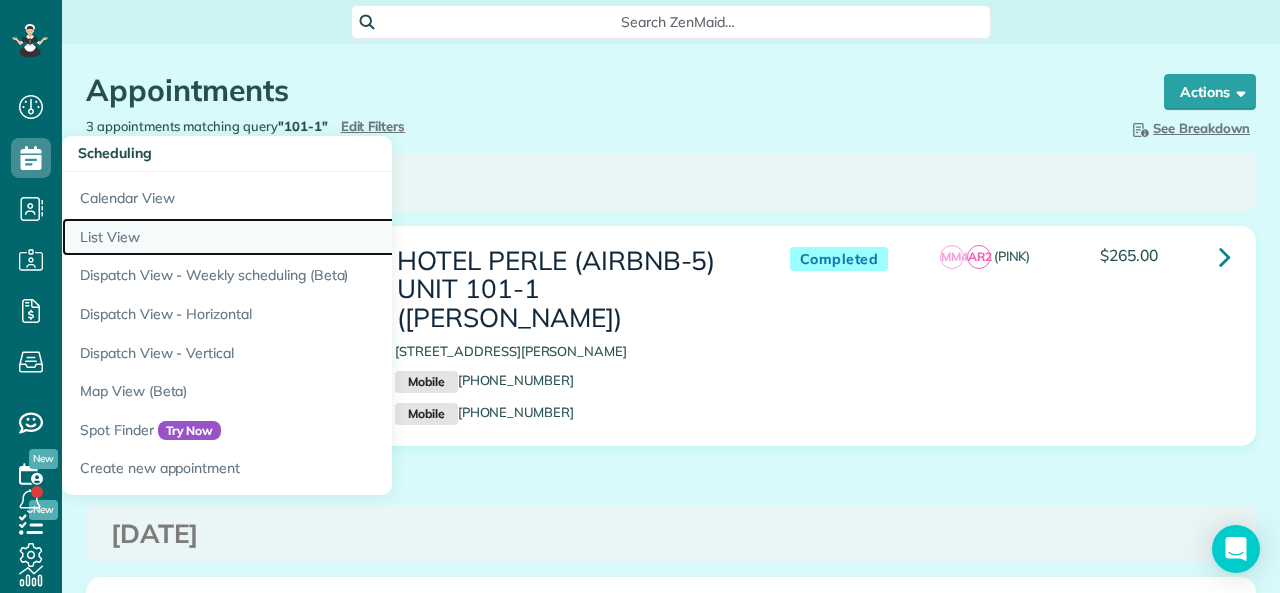 click on "List View" at bounding box center [312, 237] 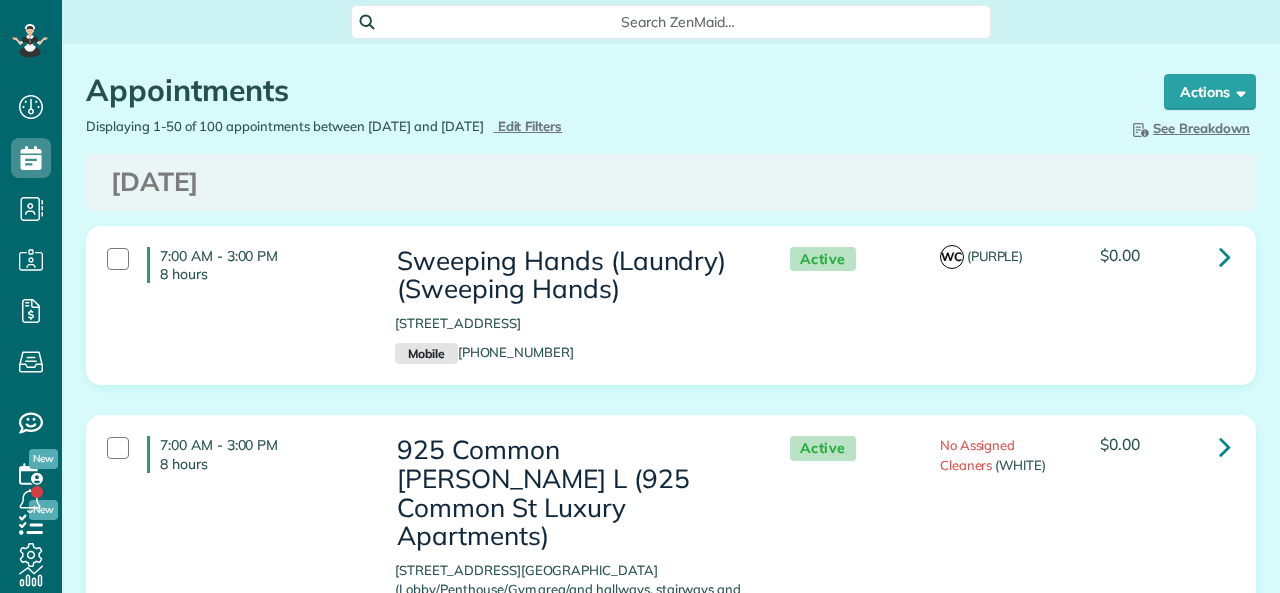 scroll, scrollTop: 0, scrollLeft: 0, axis: both 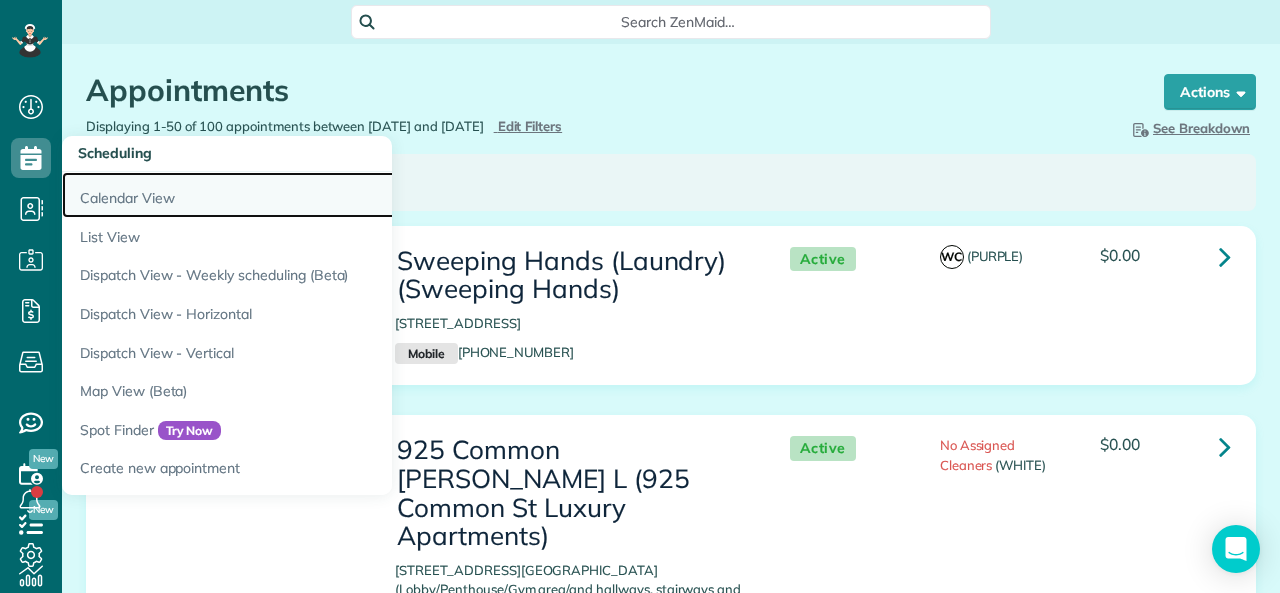 click on "Calendar View" at bounding box center (312, 195) 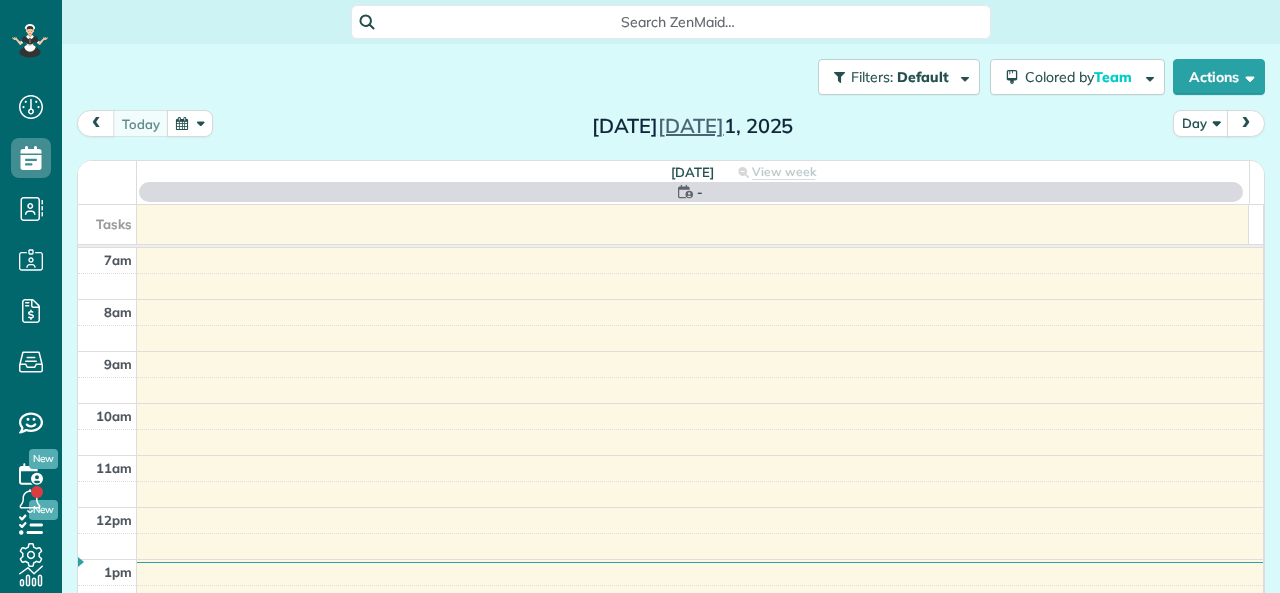 scroll, scrollTop: 0, scrollLeft: 0, axis: both 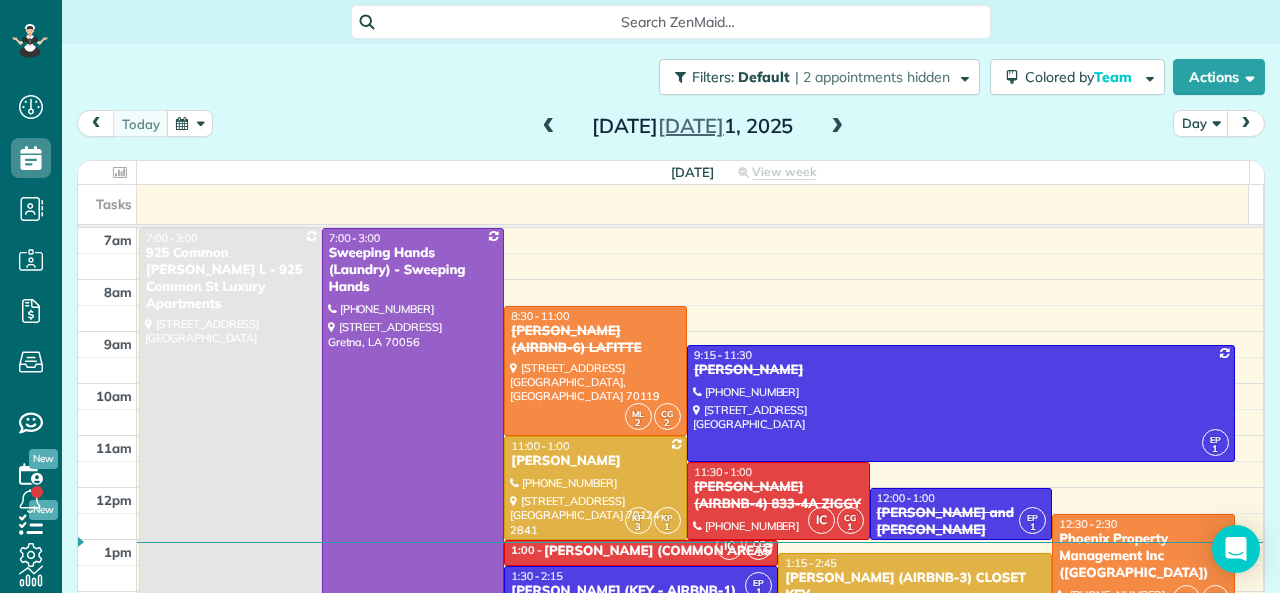 click at bounding box center [837, 127] 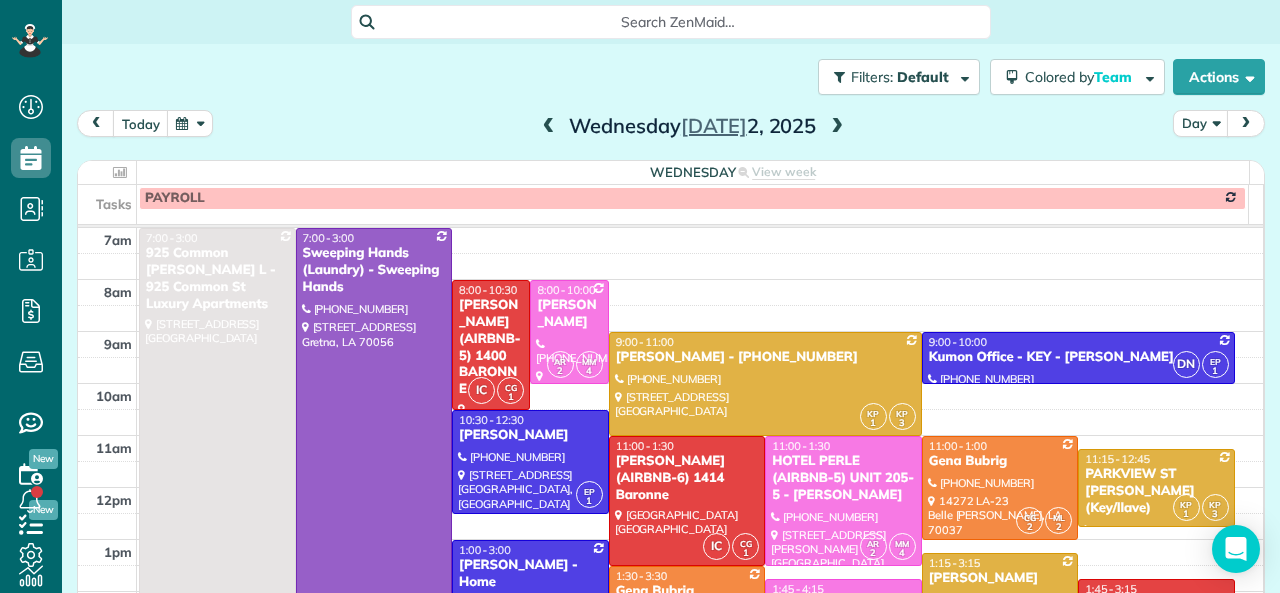 click at bounding box center [837, 127] 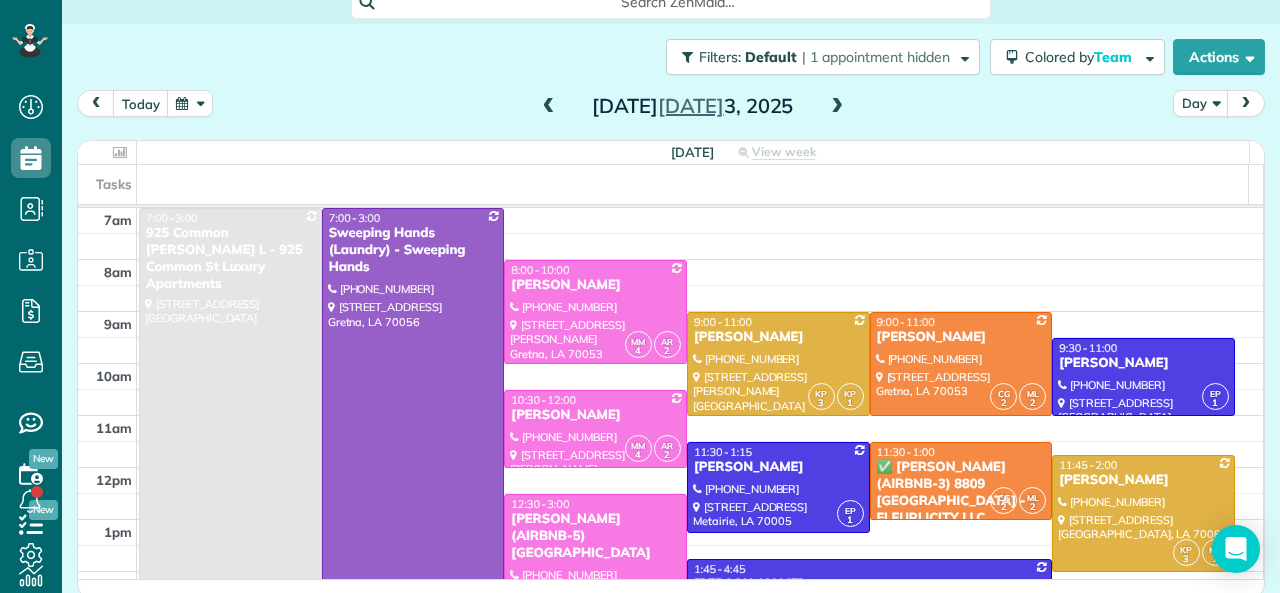 scroll, scrollTop: 26, scrollLeft: 0, axis: vertical 